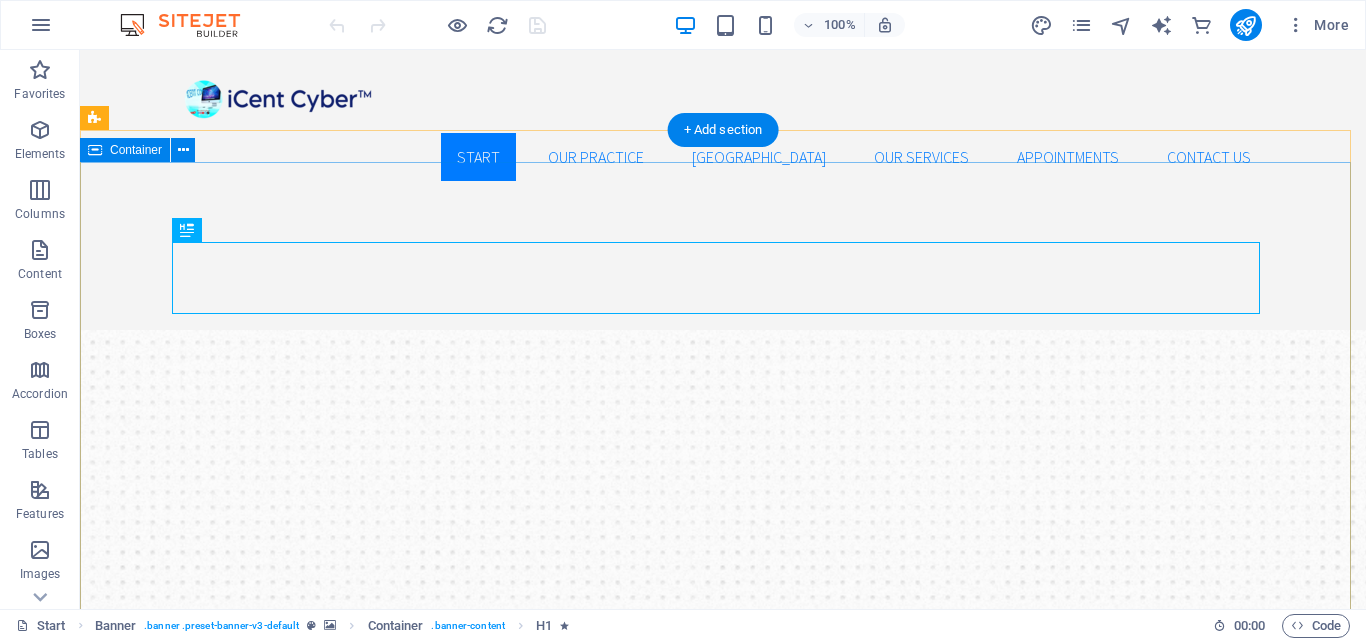 scroll, scrollTop: 0, scrollLeft: 0, axis: both 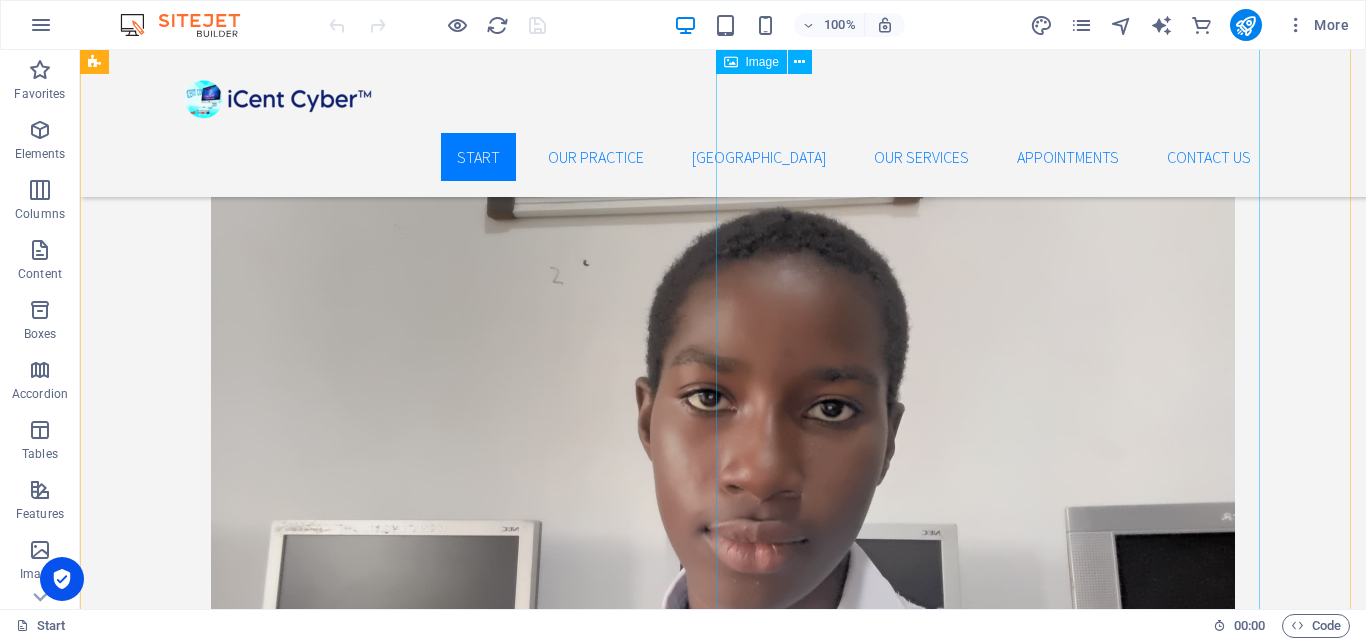 click at bounding box center [259, 5283] 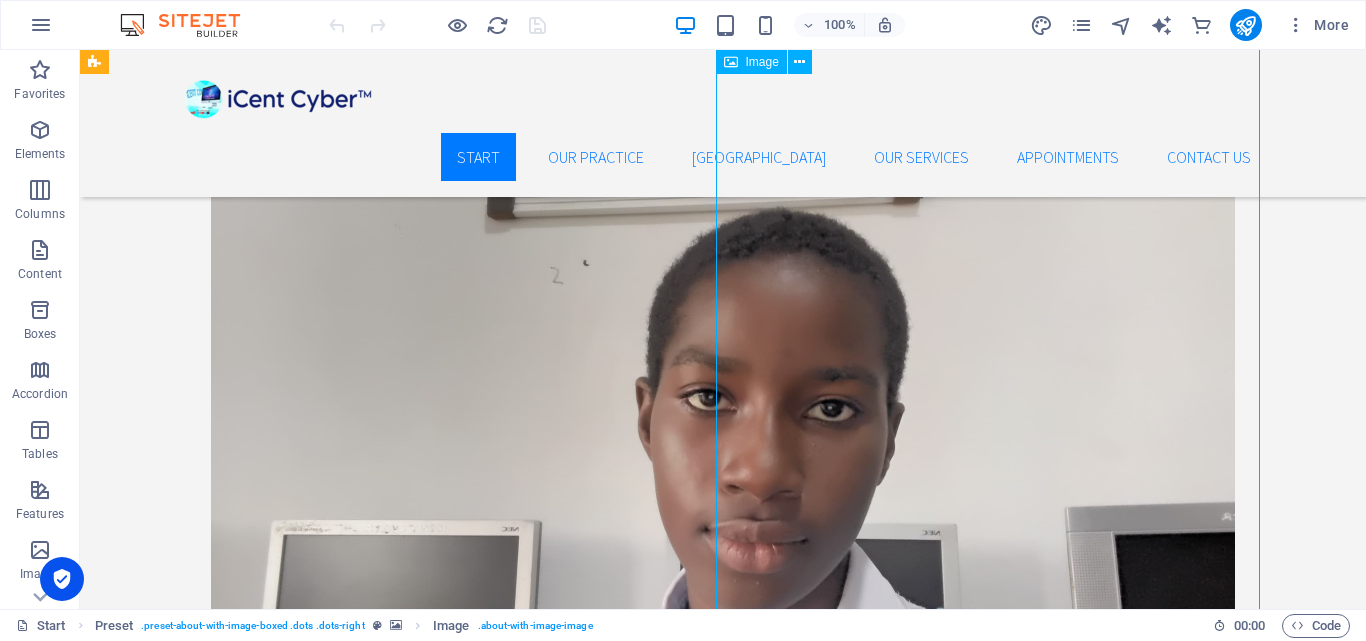 click at bounding box center [259, 5283] 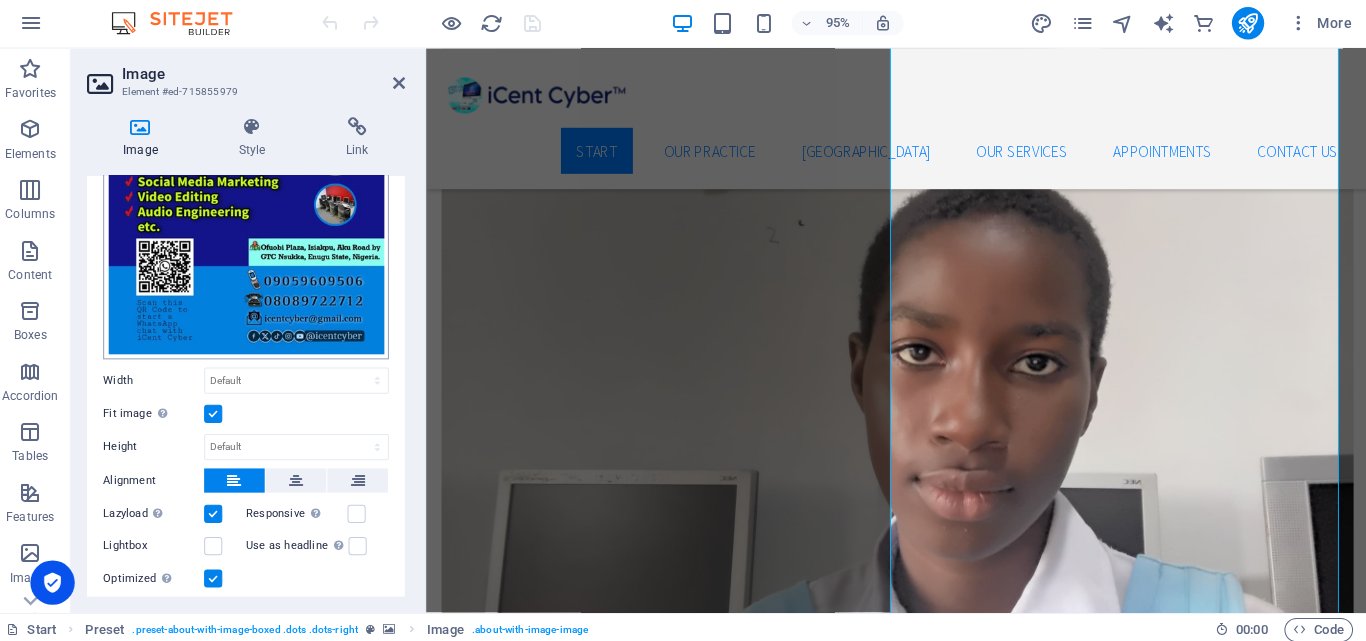 scroll, scrollTop: 267, scrollLeft: 0, axis: vertical 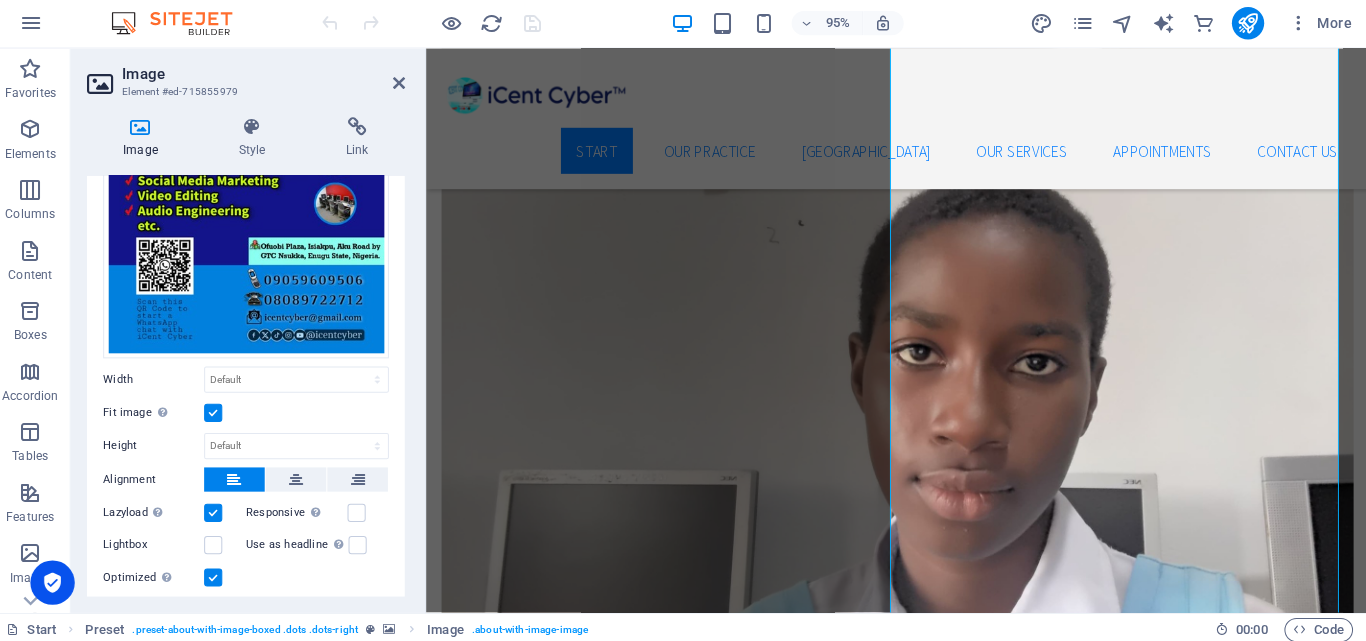 click at bounding box center (221, 411) 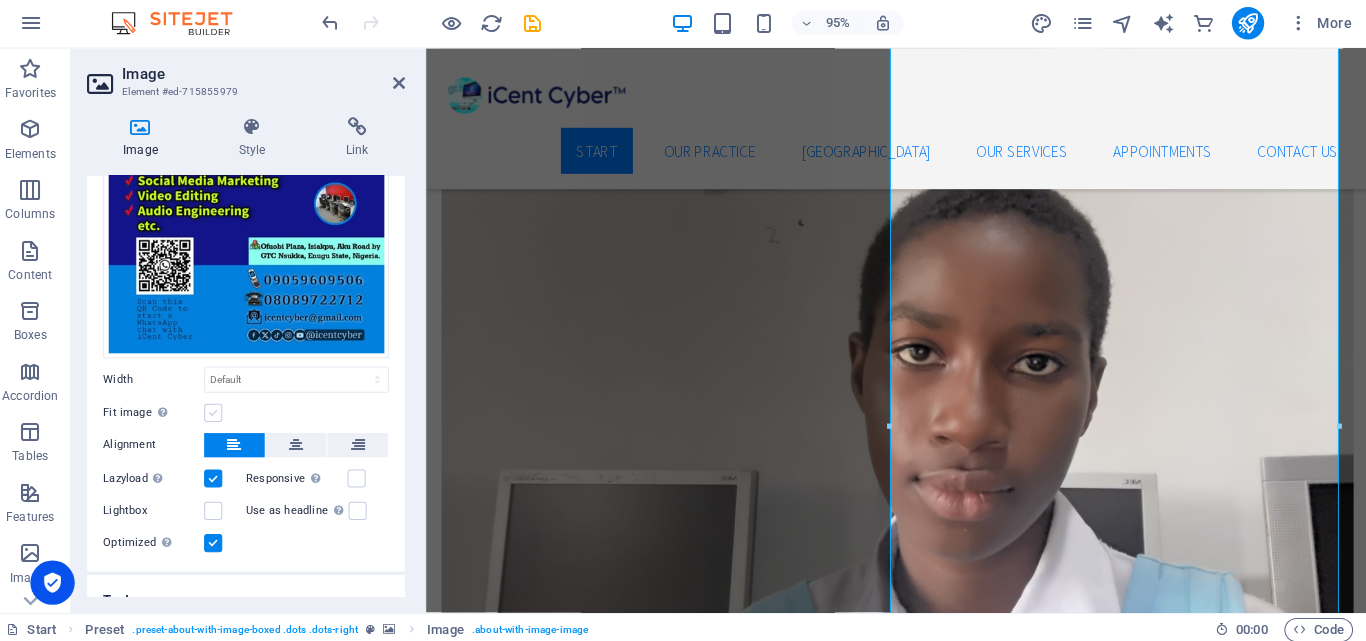 click at bounding box center [221, 411] 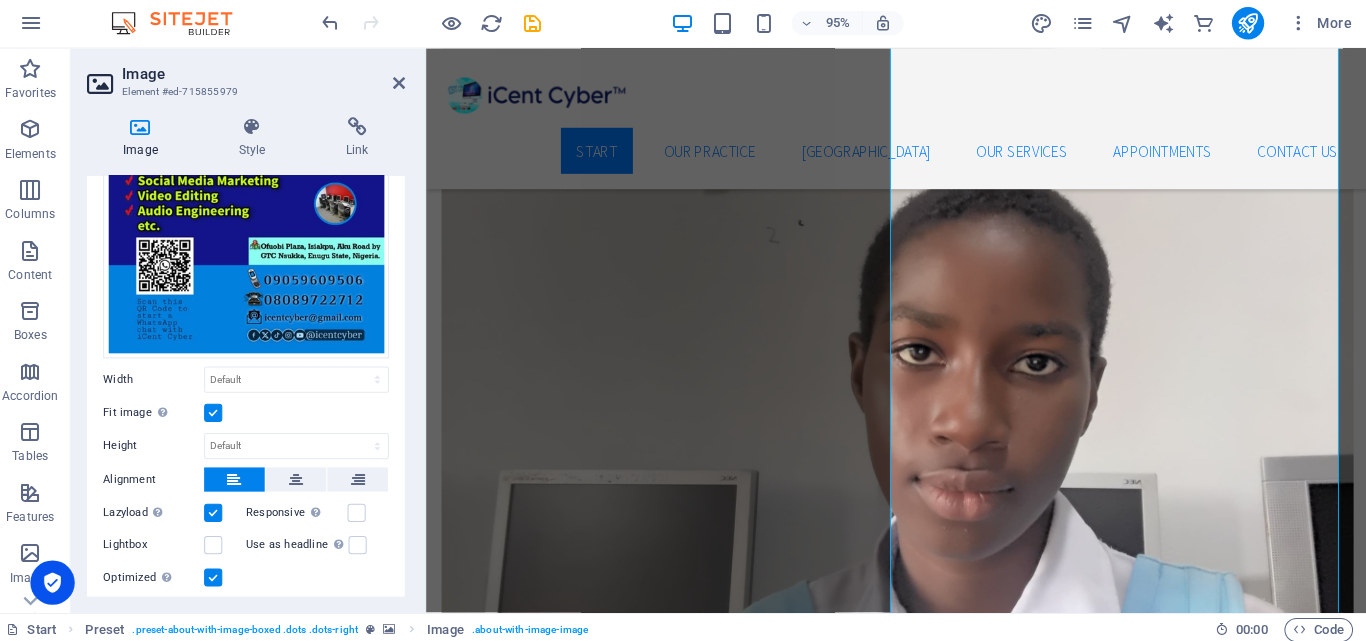 click at bounding box center (221, 411) 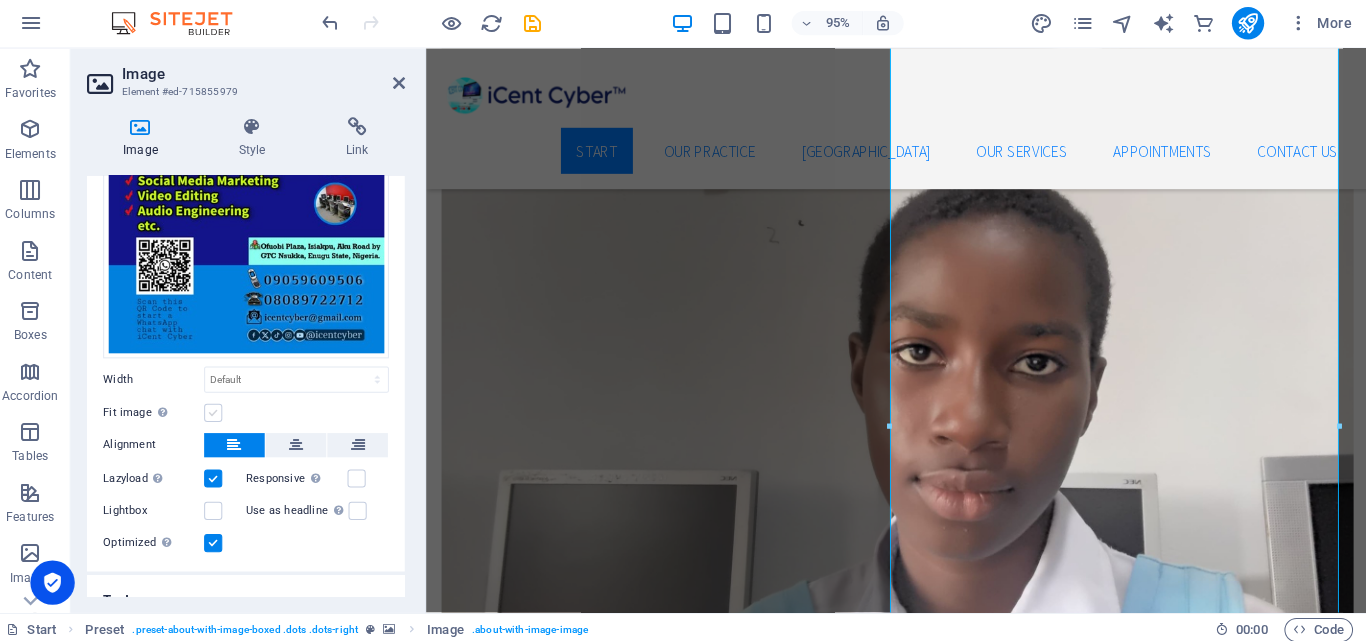 click at bounding box center [221, 411] 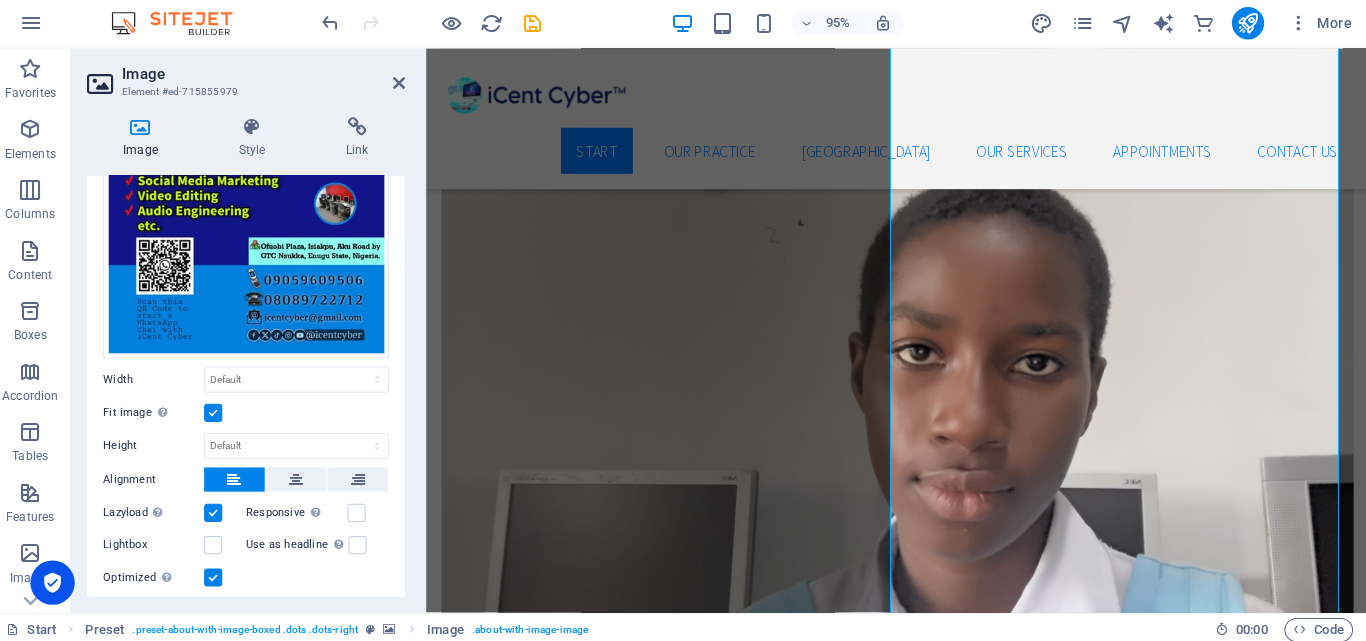 click at bounding box center (221, 411) 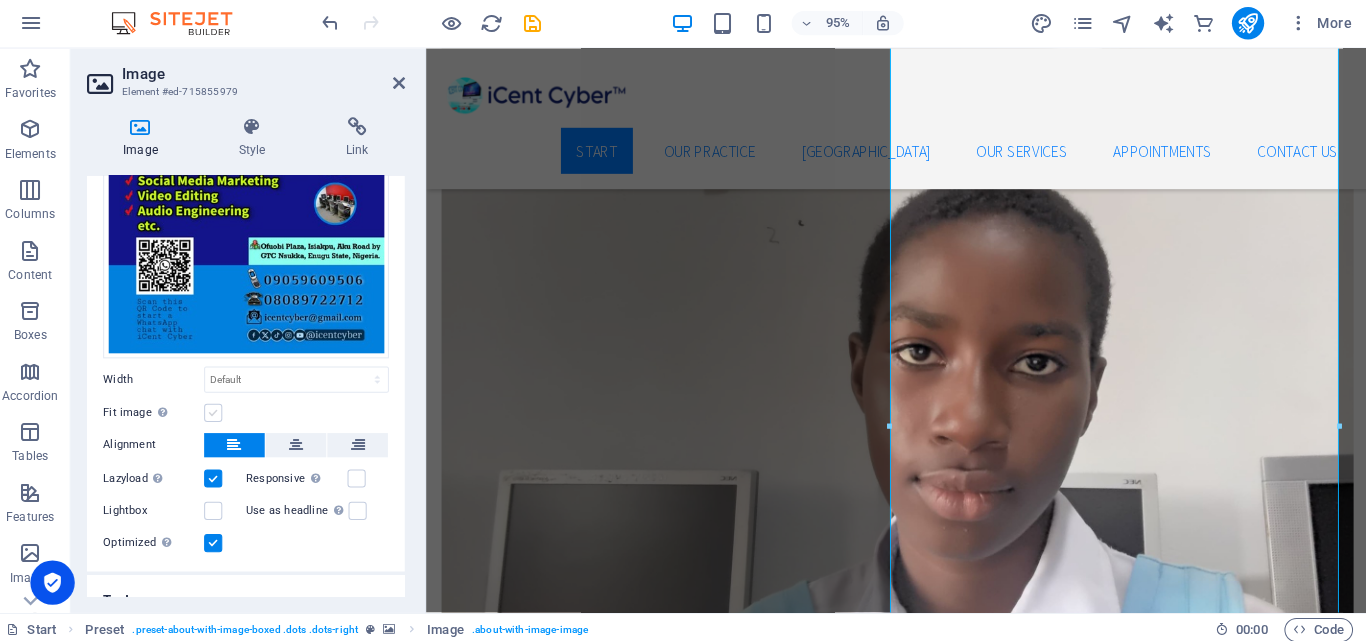 click at bounding box center [221, 411] 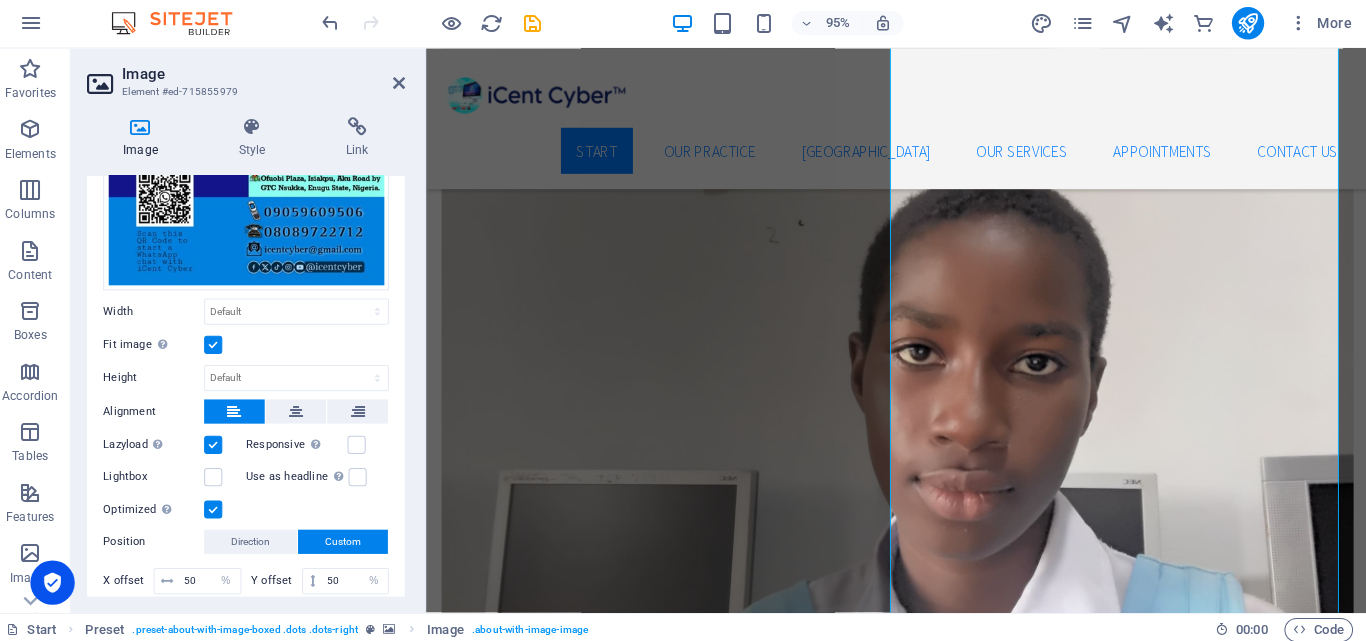 scroll, scrollTop: 335, scrollLeft: 0, axis: vertical 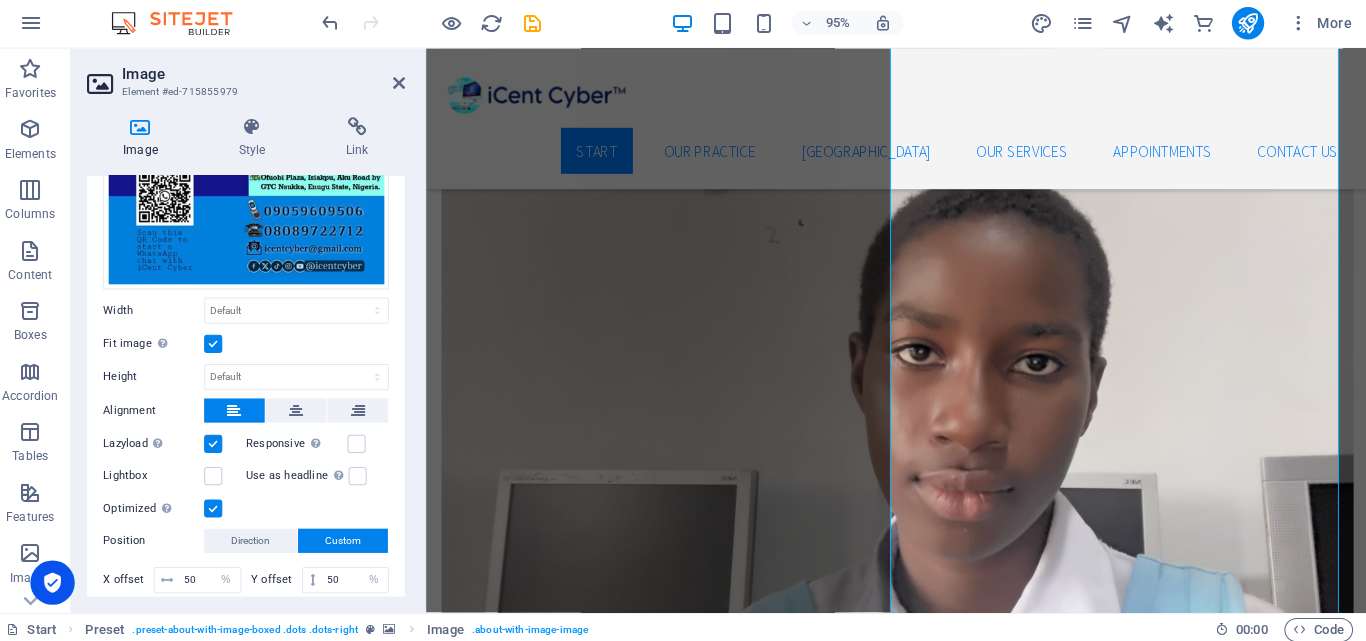 click at bounding box center [221, 442] 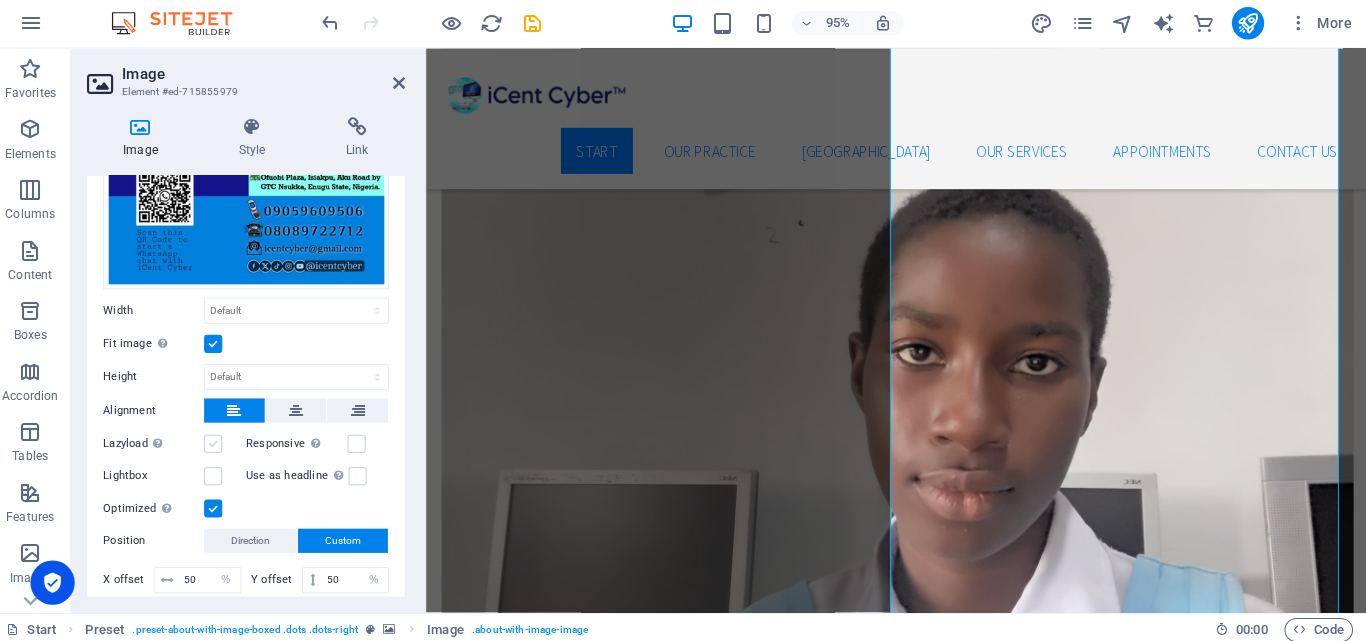 click at bounding box center (221, 442) 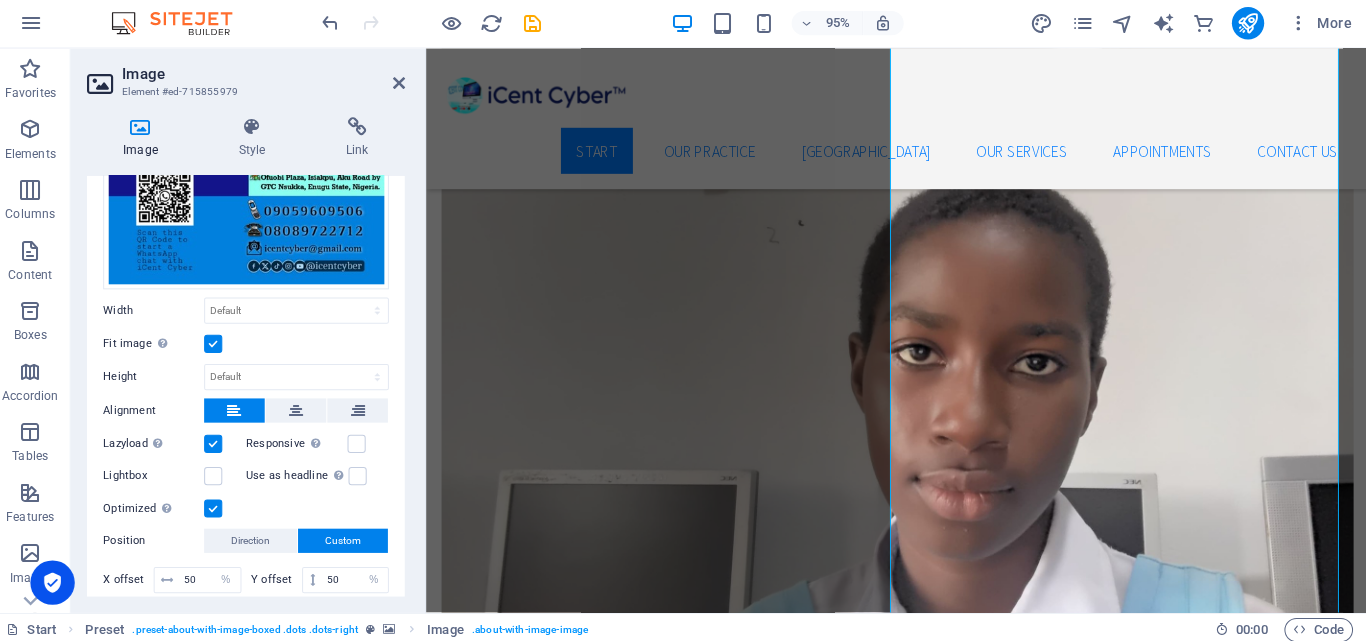 scroll, scrollTop: 399, scrollLeft: 0, axis: vertical 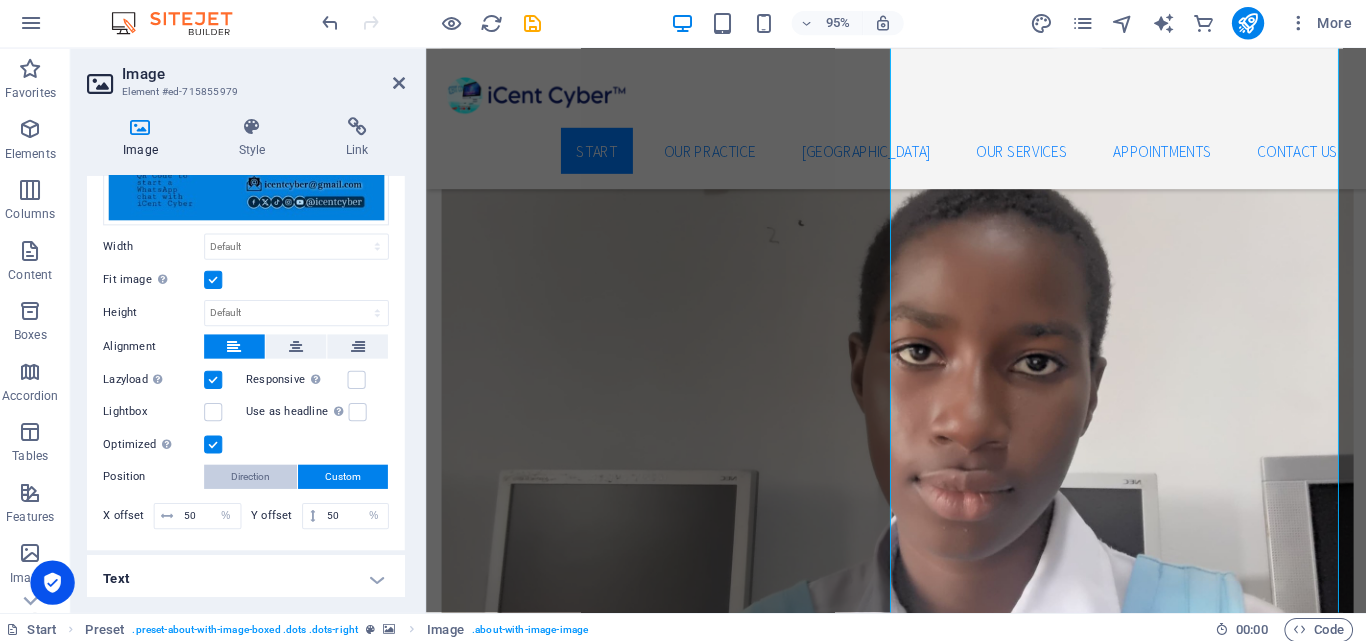 click on "Direction" at bounding box center [258, 474] 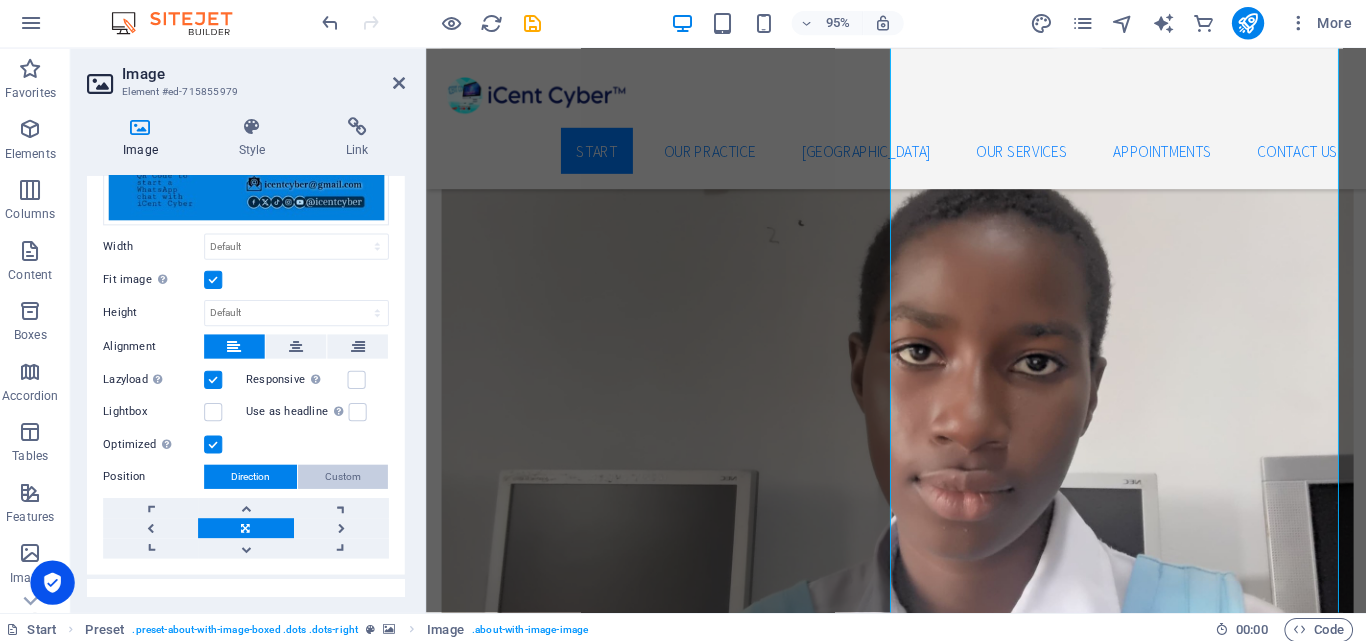 click on "Custom" at bounding box center [350, 474] 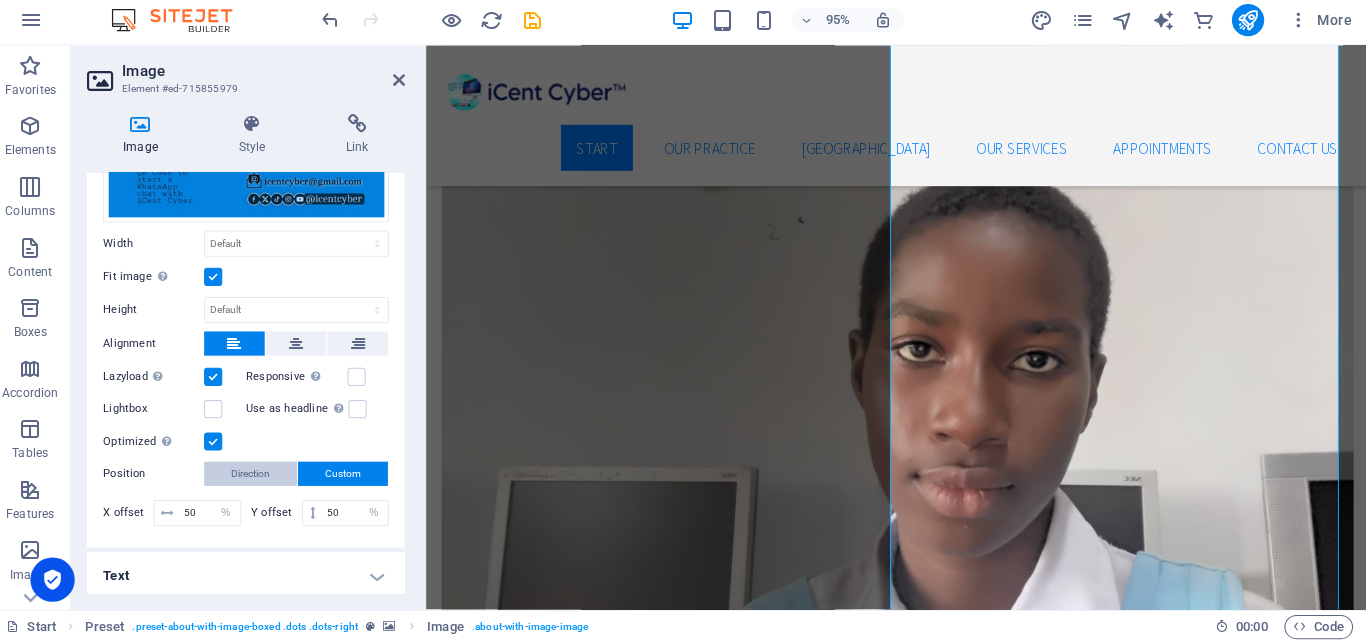 scroll, scrollTop: 0, scrollLeft: 0, axis: both 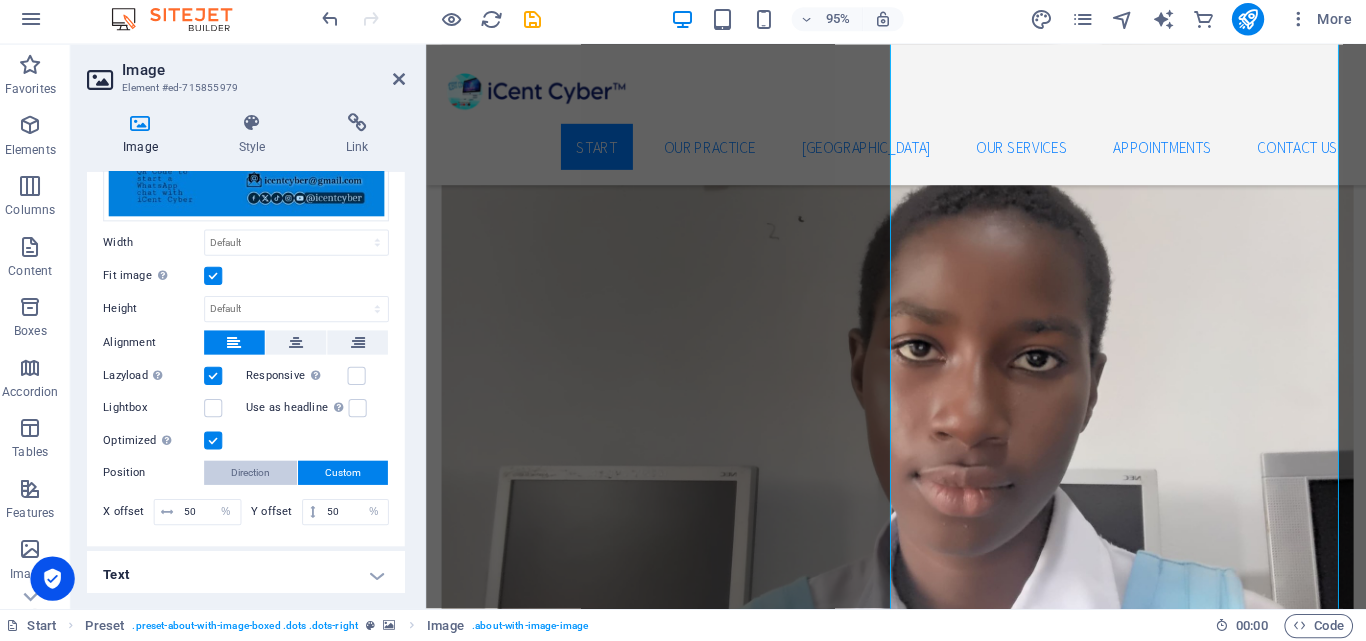 click on "Direction" at bounding box center (258, 474) 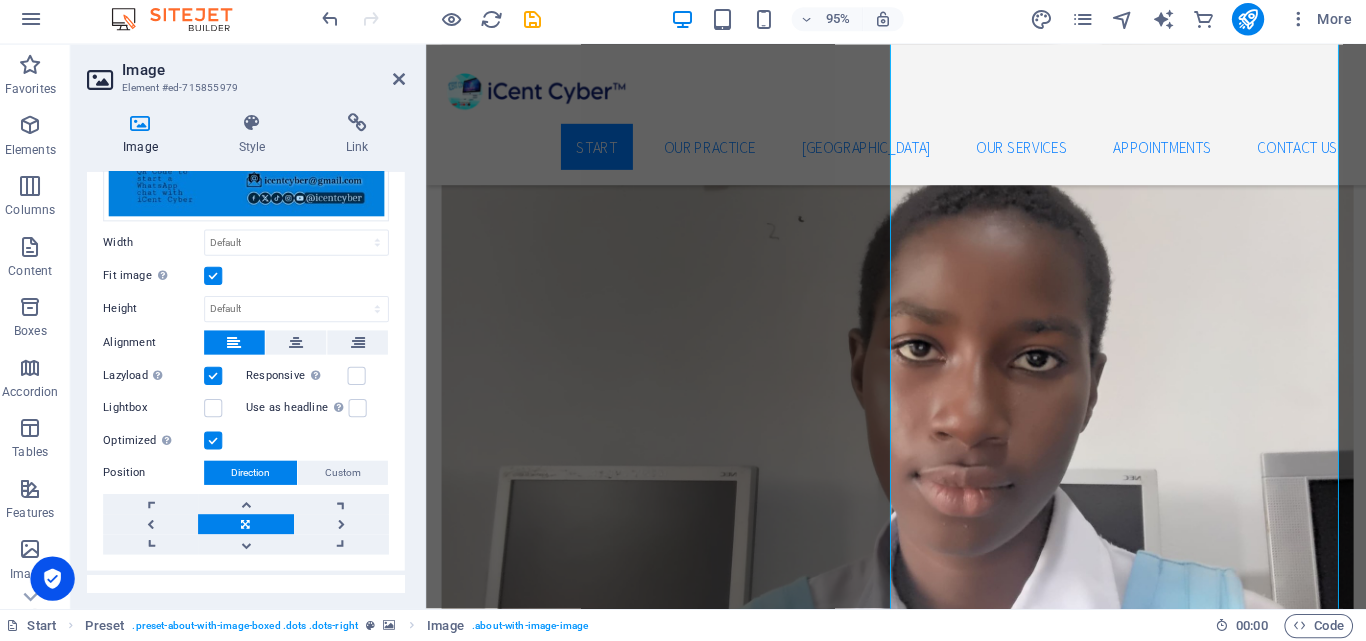 click at bounding box center [253, 525] 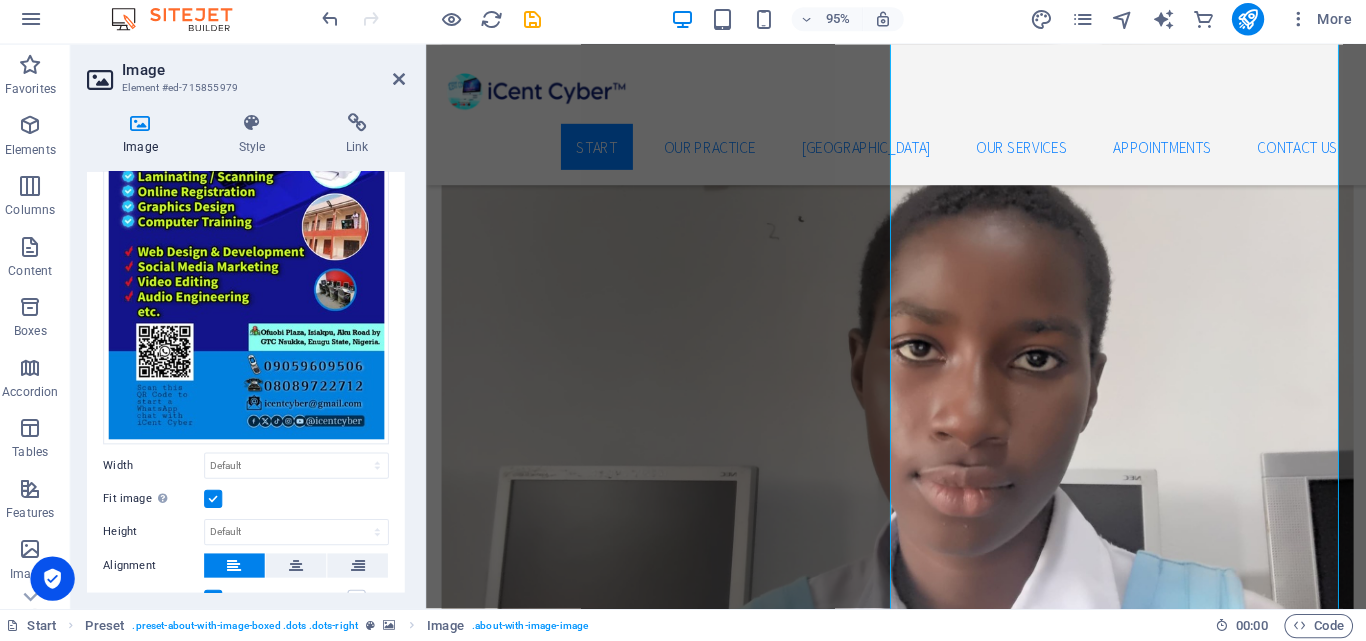 scroll, scrollTop: 66, scrollLeft: 0, axis: vertical 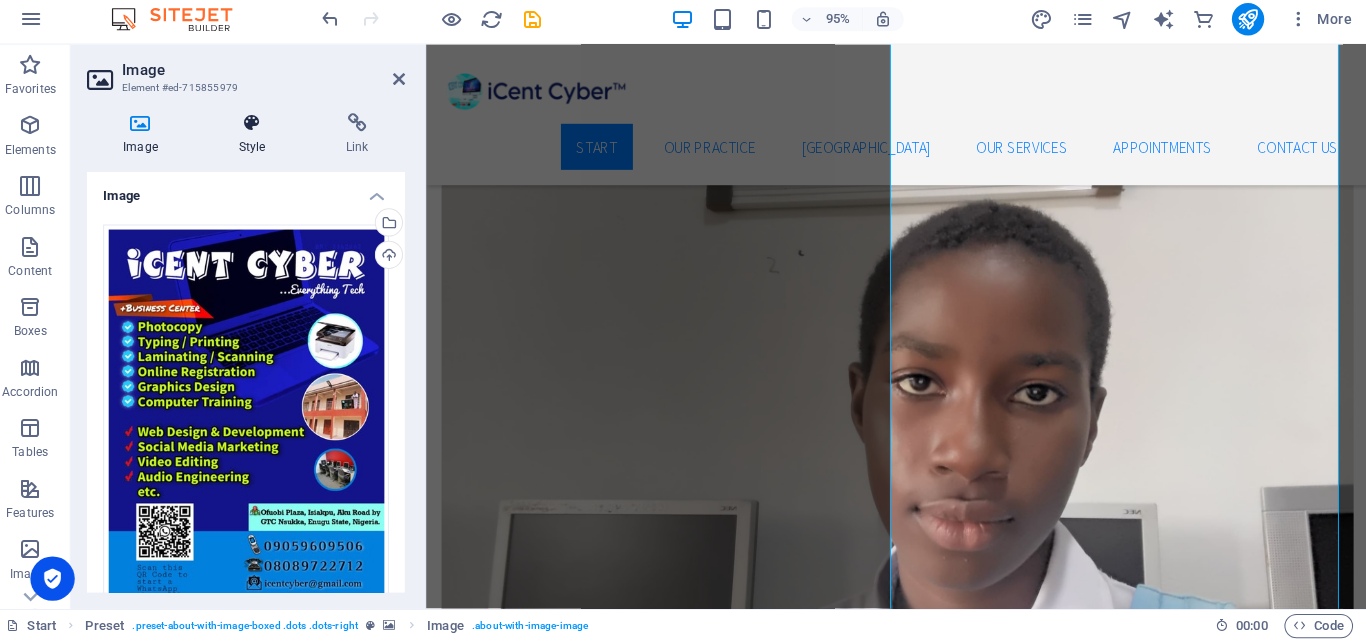 click at bounding box center (259, 128) 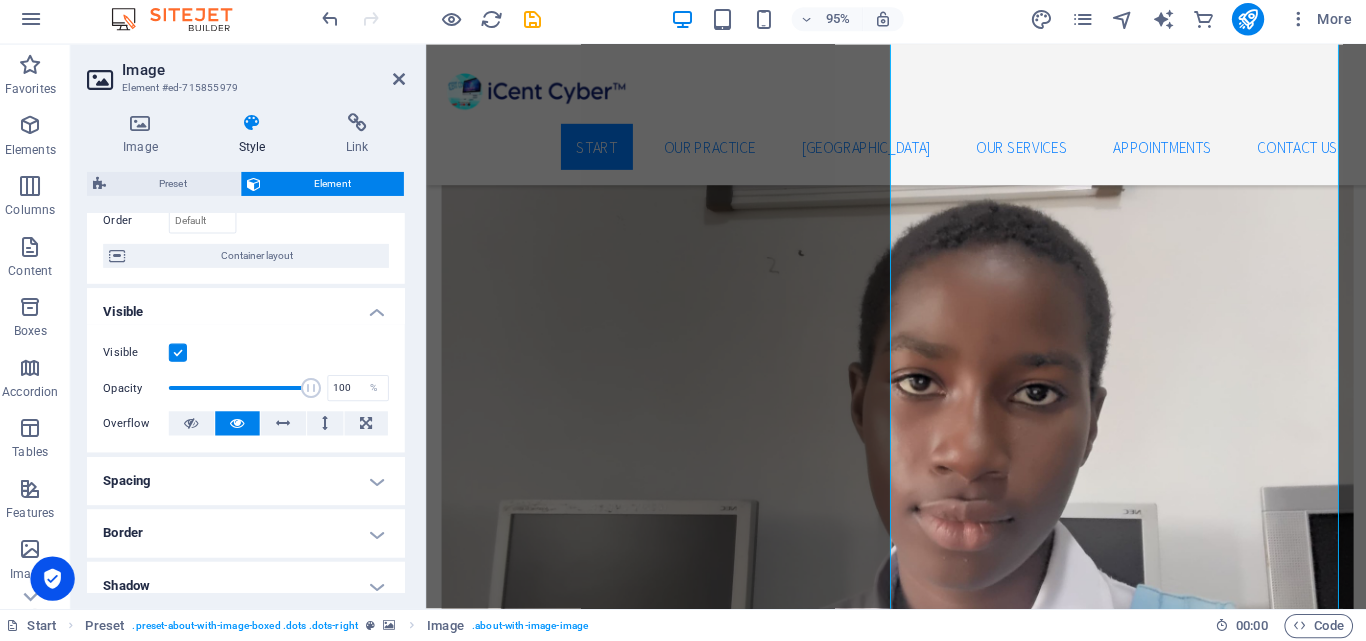 scroll, scrollTop: 0, scrollLeft: 0, axis: both 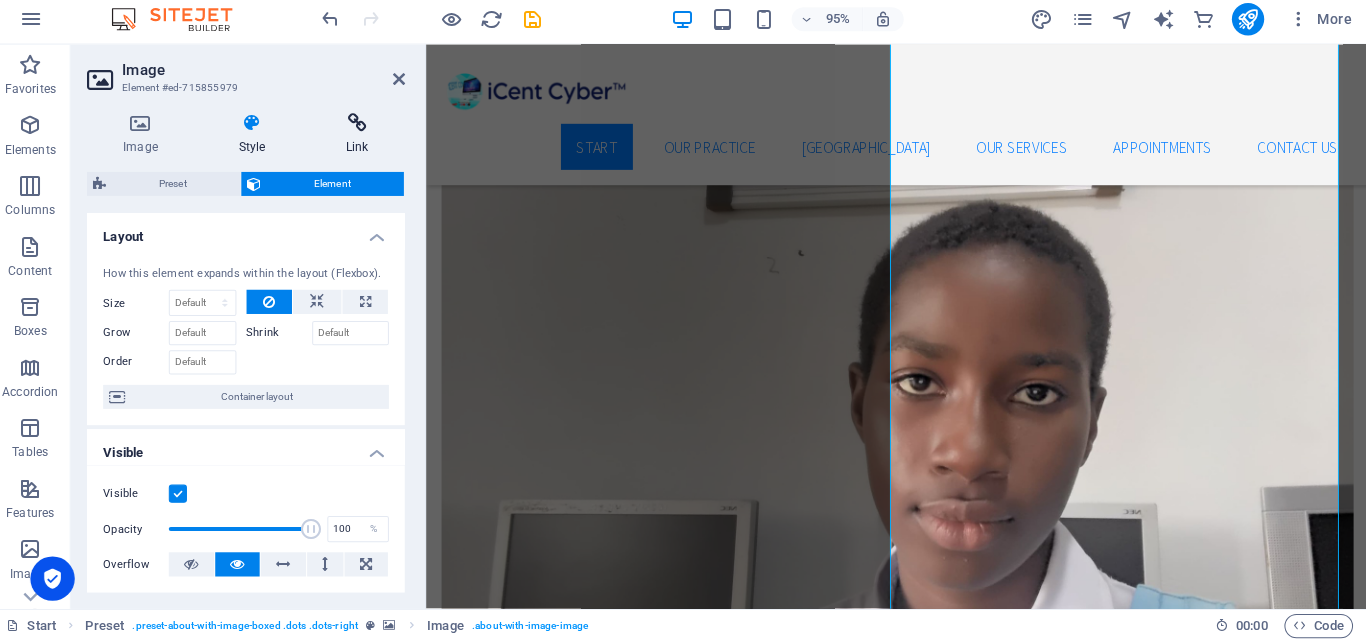 click on "Link" at bounding box center (364, 139) 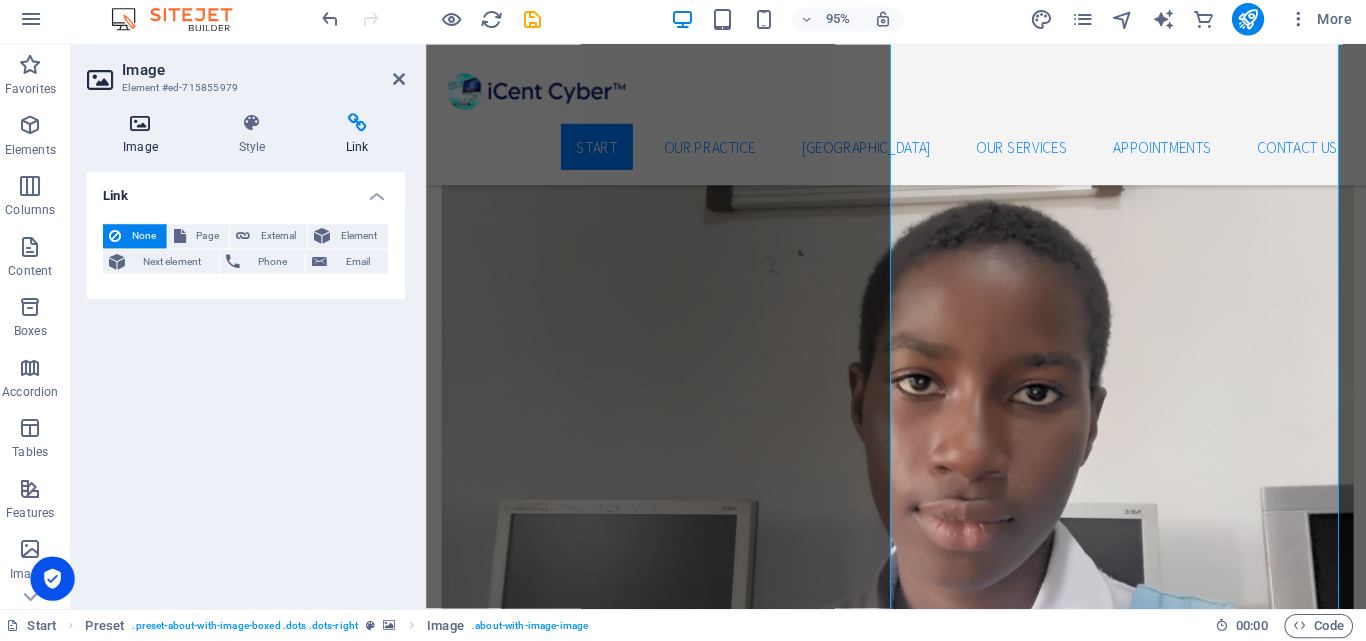 click at bounding box center [149, 128] 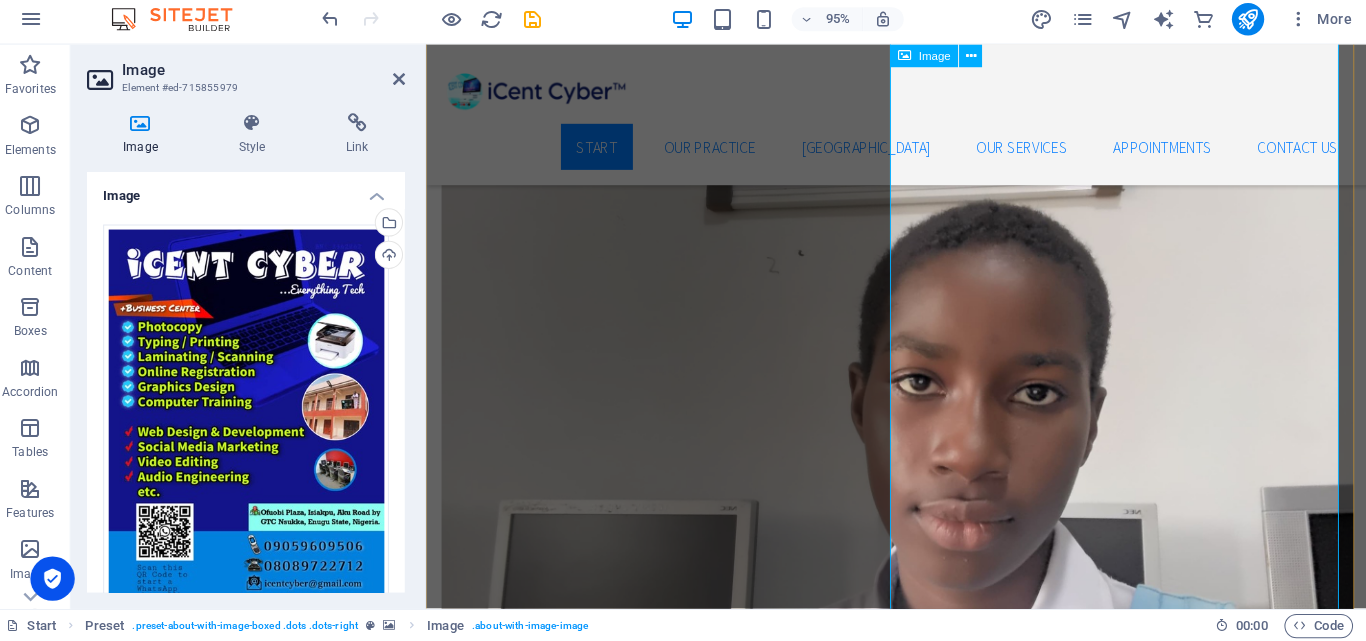 click at bounding box center [584, 4930] 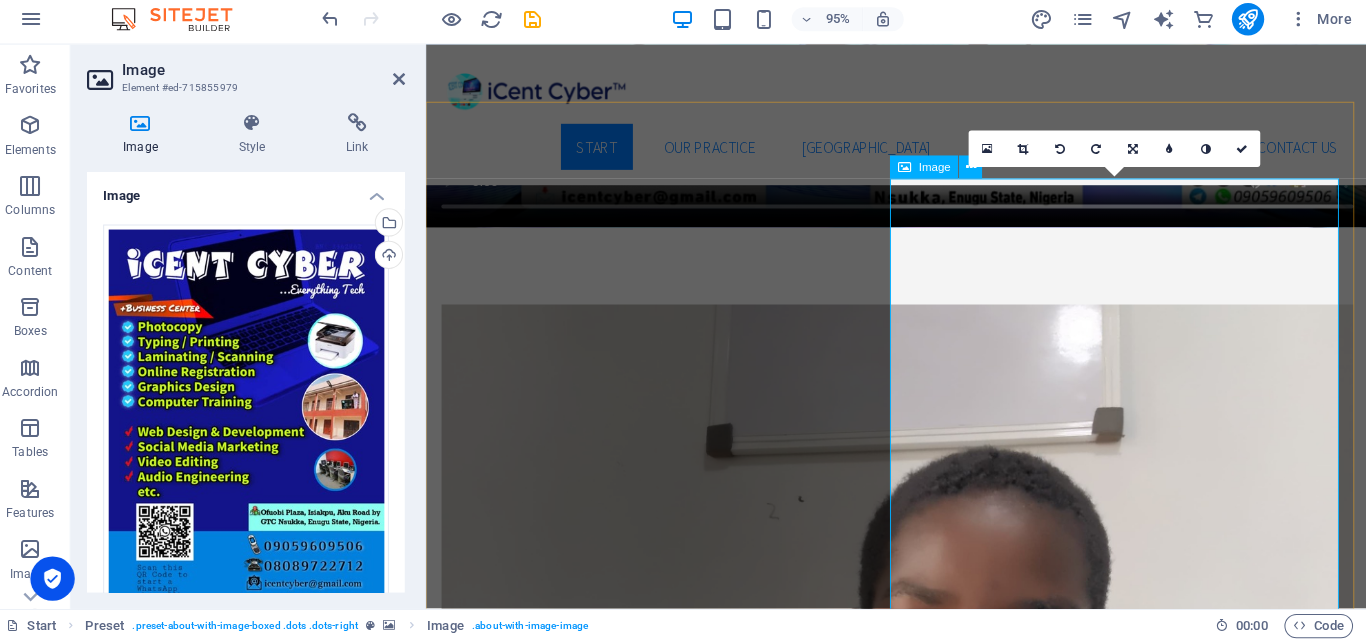 scroll, scrollTop: 1806, scrollLeft: 0, axis: vertical 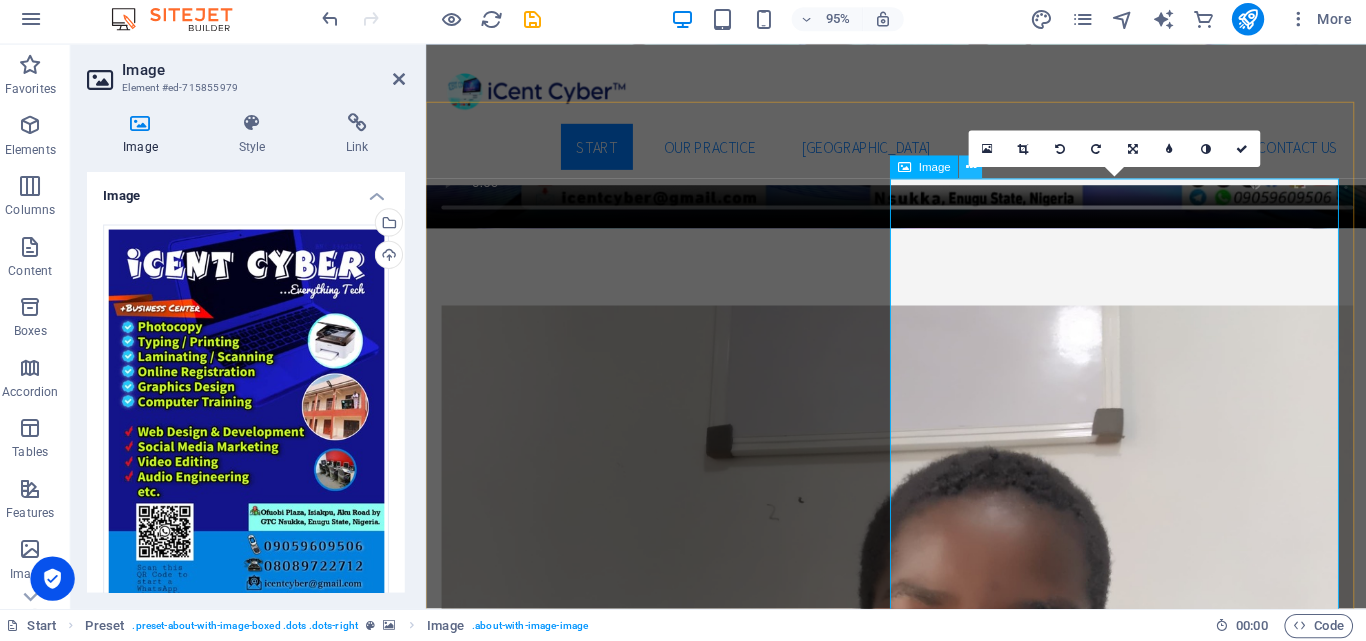 click at bounding box center (972, 171) 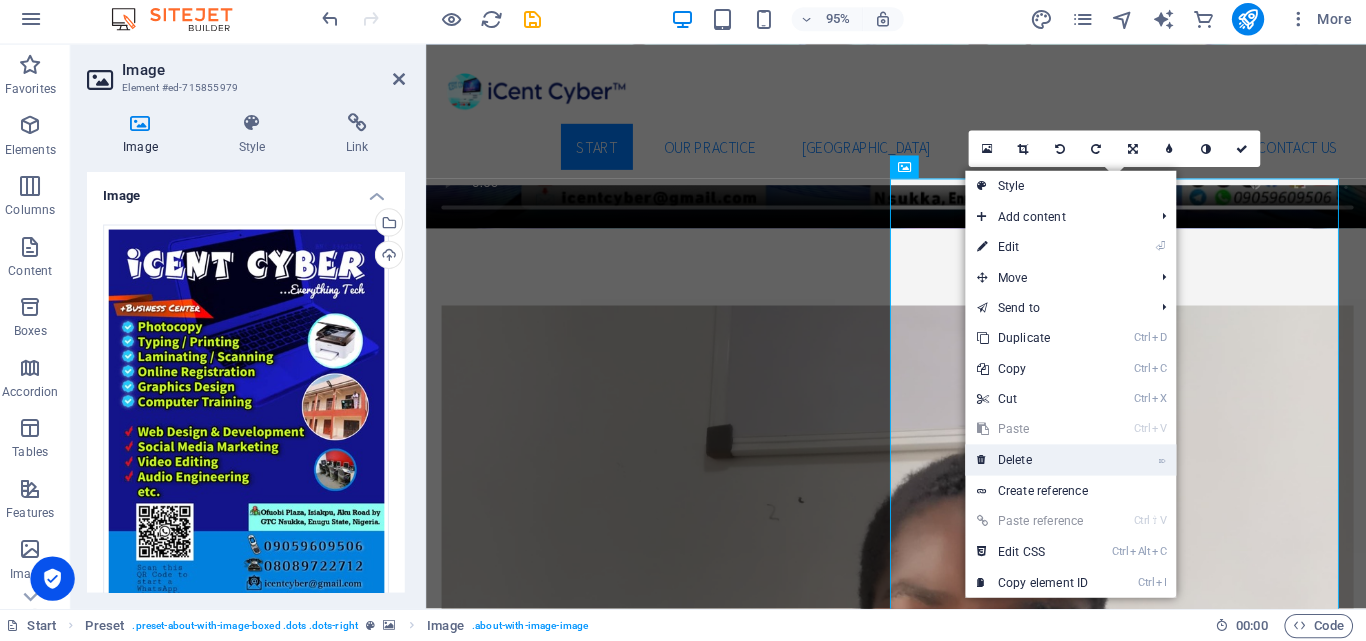 click on "⌦  Delete" at bounding box center (1033, 461) 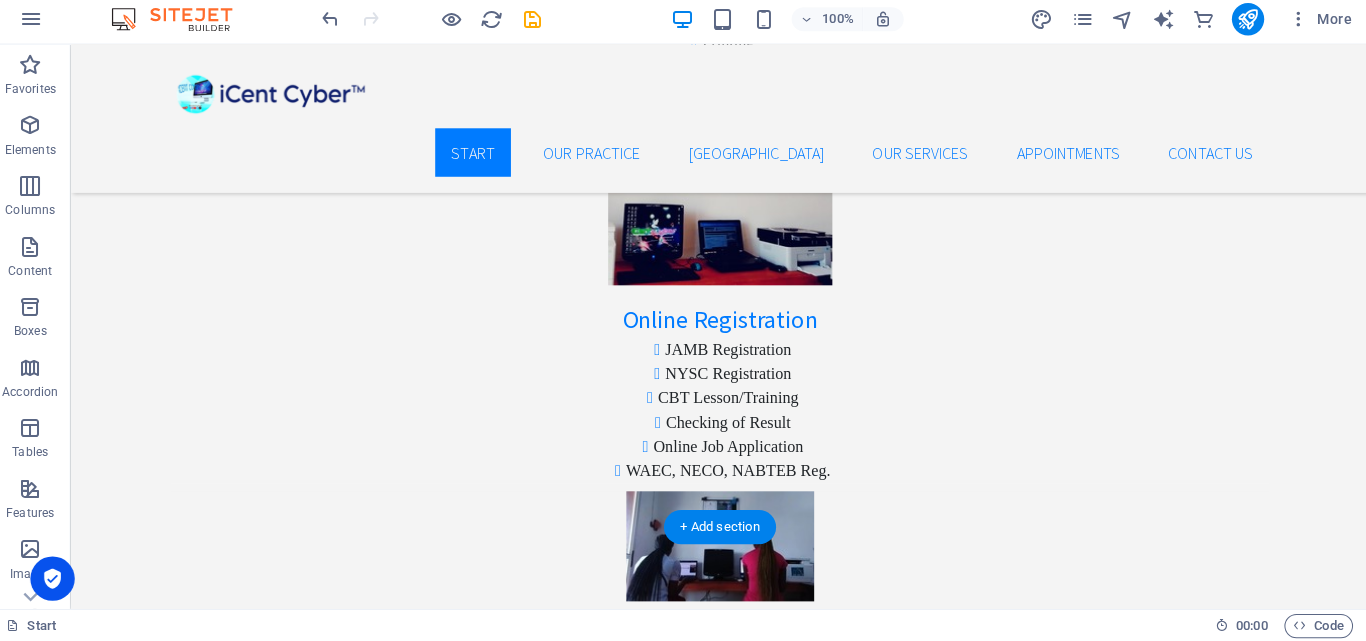 scroll, scrollTop: 3281, scrollLeft: 0, axis: vertical 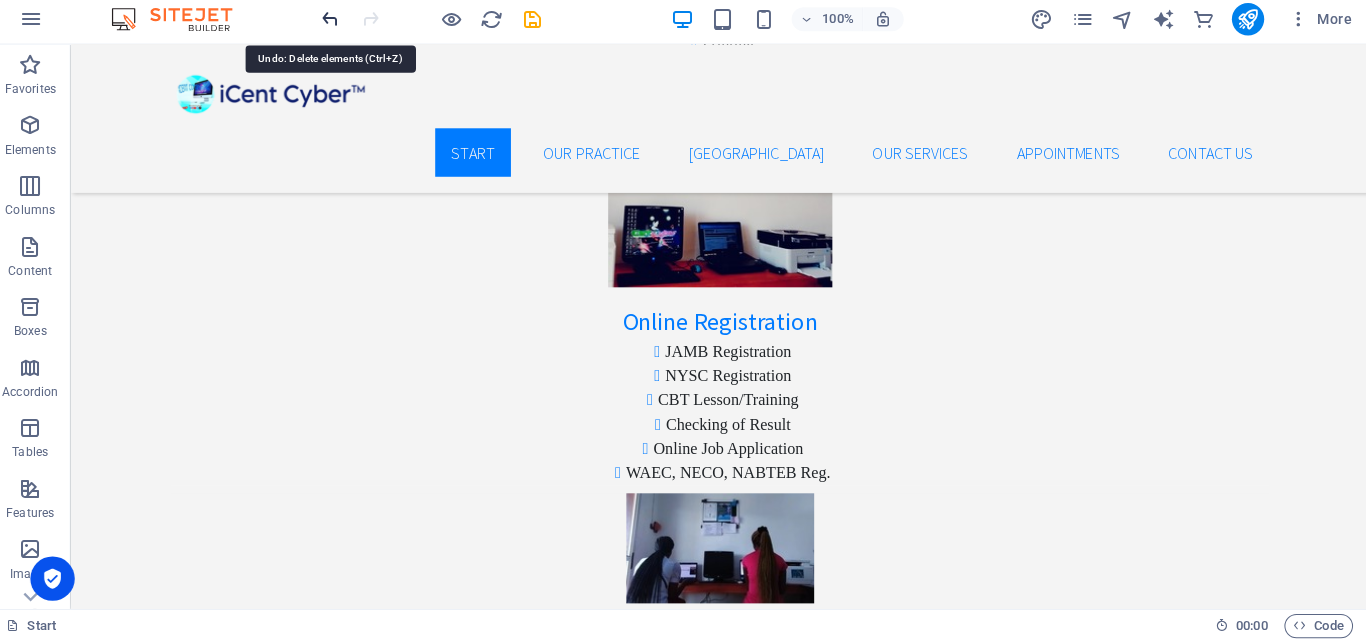 click at bounding box center (337, 25) 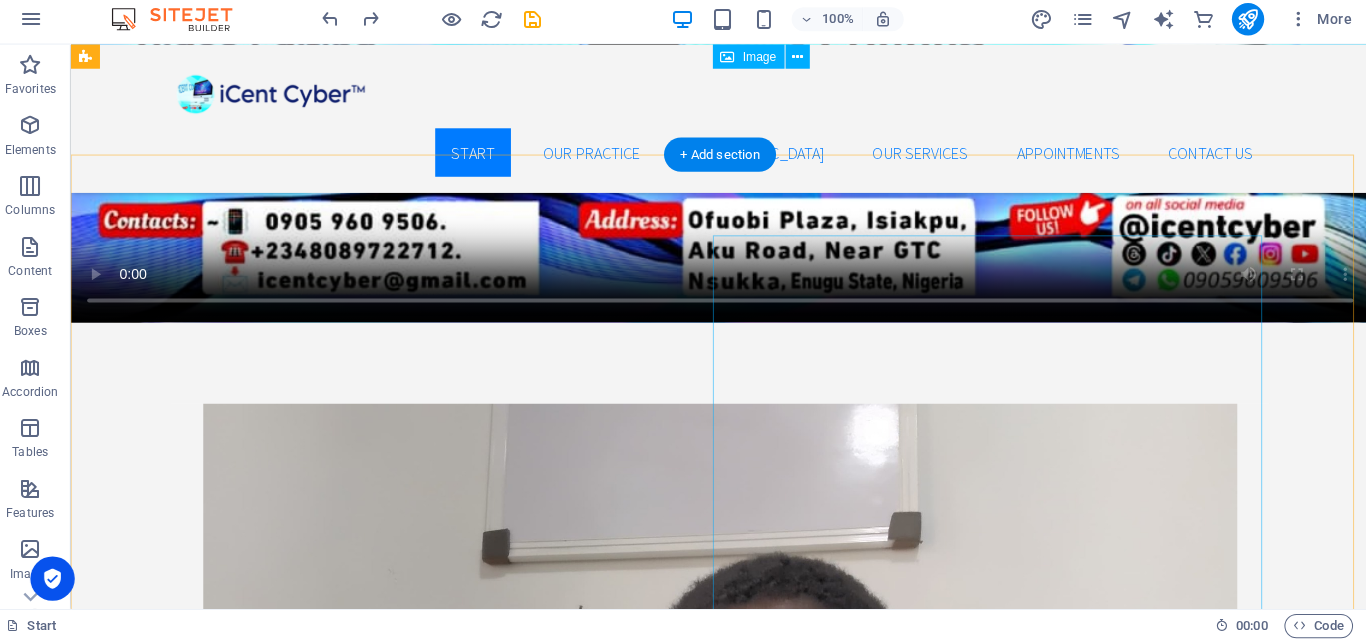 scroll, scrollTop: 1849, scrollLeft: 0, axis: vertical 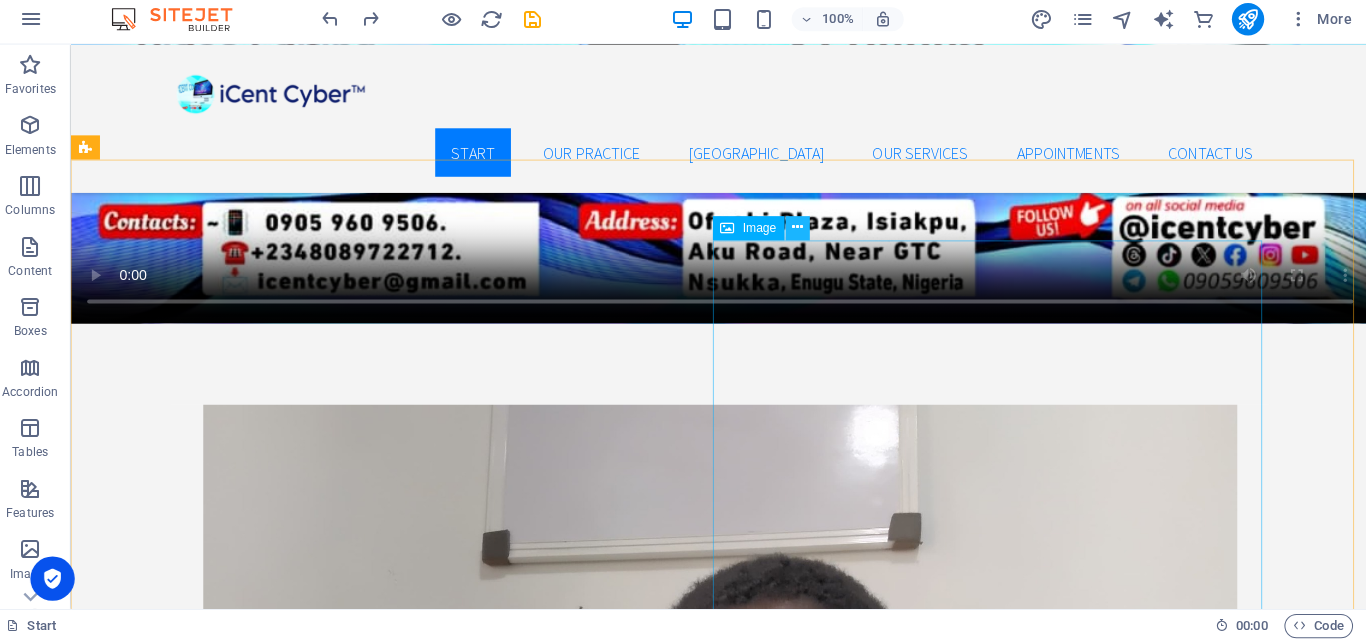 click at bounding box center (800, 232) 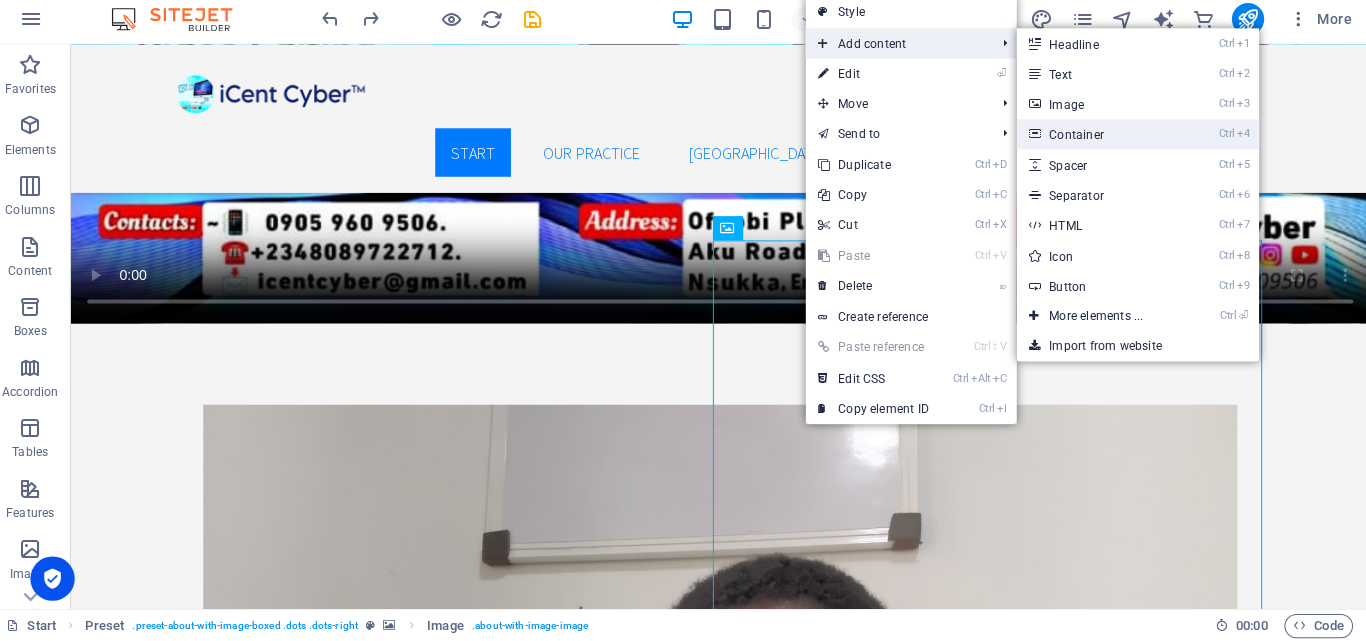 click on "Ctrl 4  Container" at bounding box center [1099, 139] 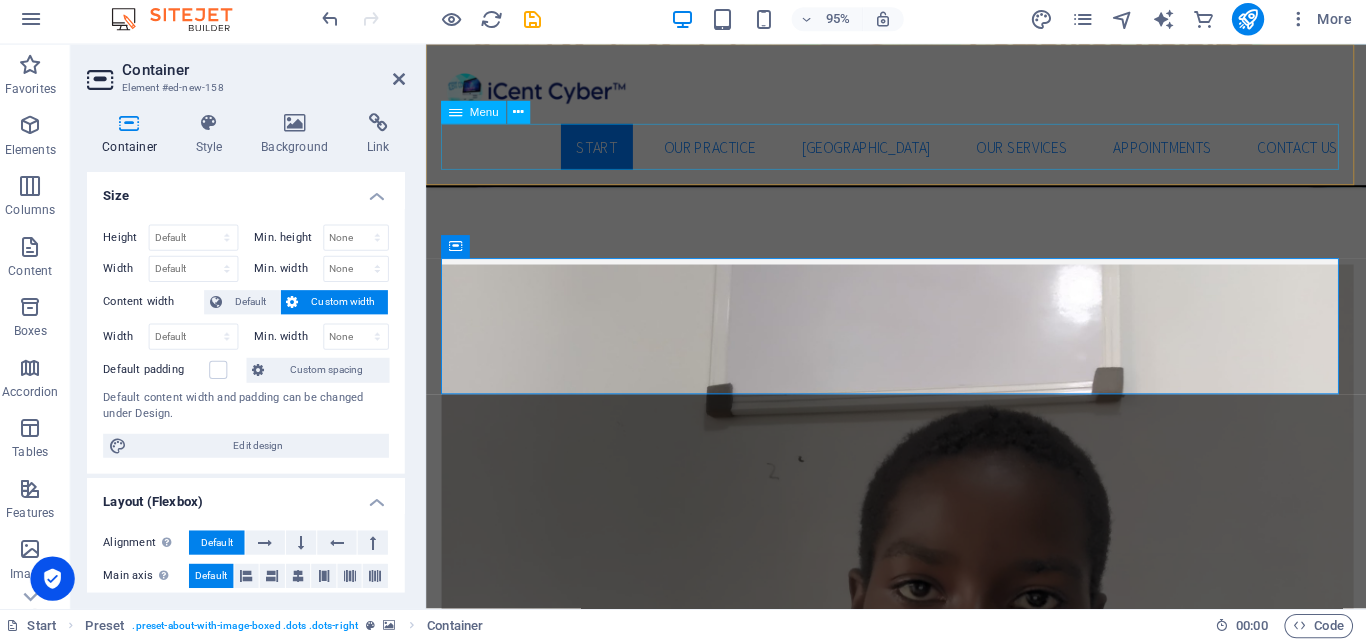 scroll, scrollTop: 2817, scrollLeft: 0, axis: vertical 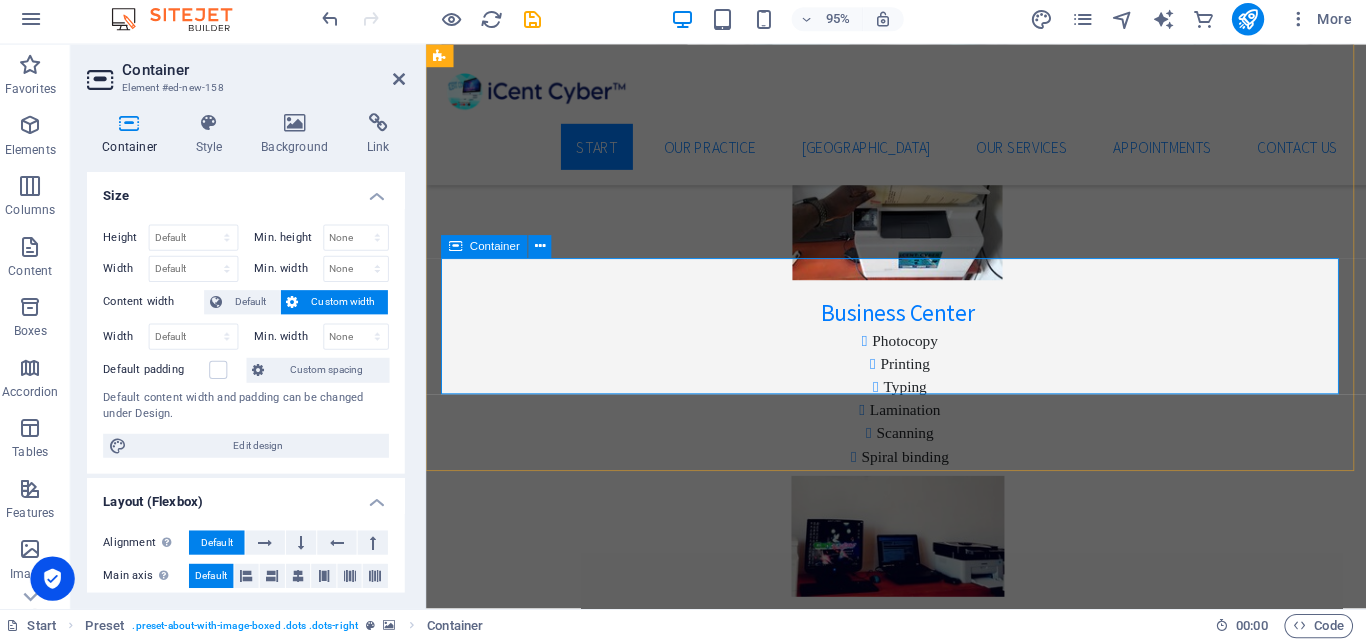 click on "Add elements" at bounding box center [858, 4469] 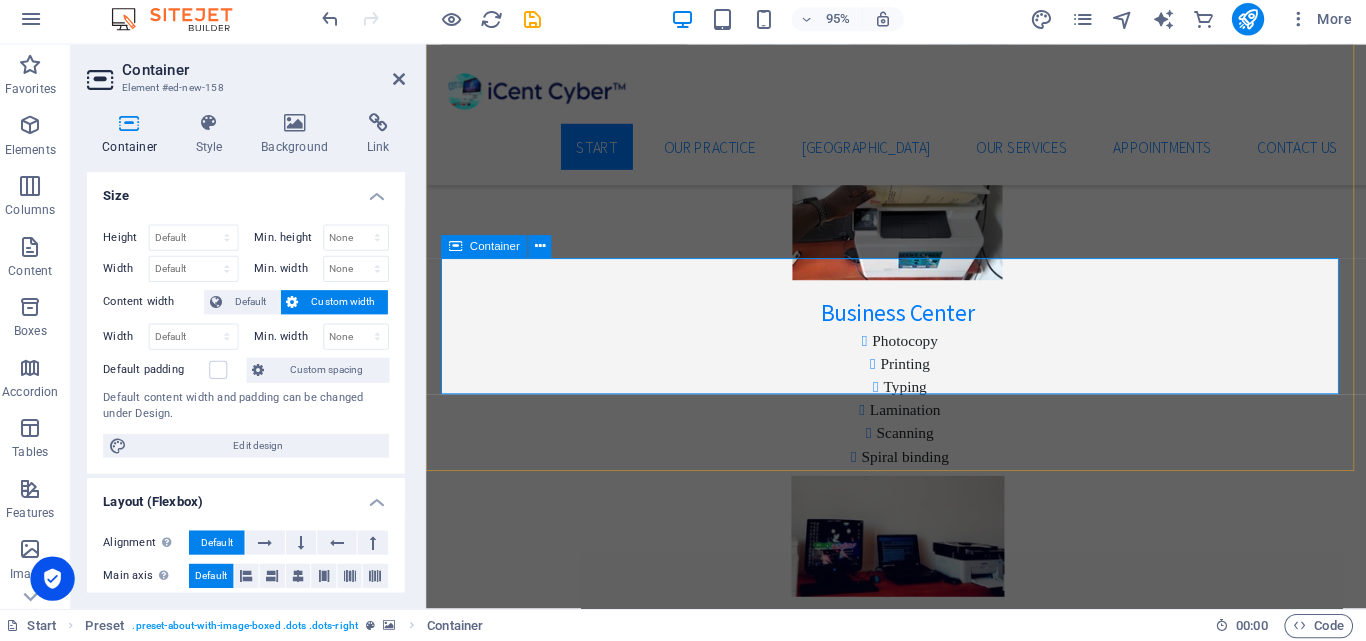 click on "Add elements" at bounding box center (858, 4469) 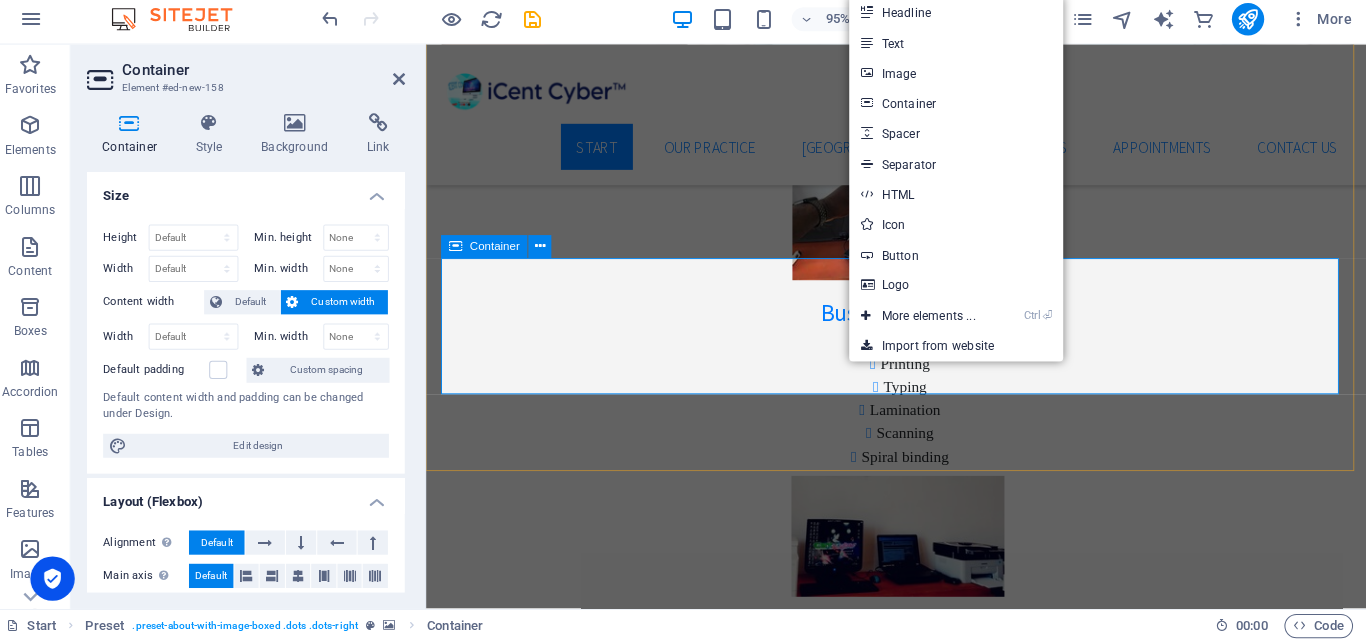 click on "Add elements" at bounding box center [858, 4469] 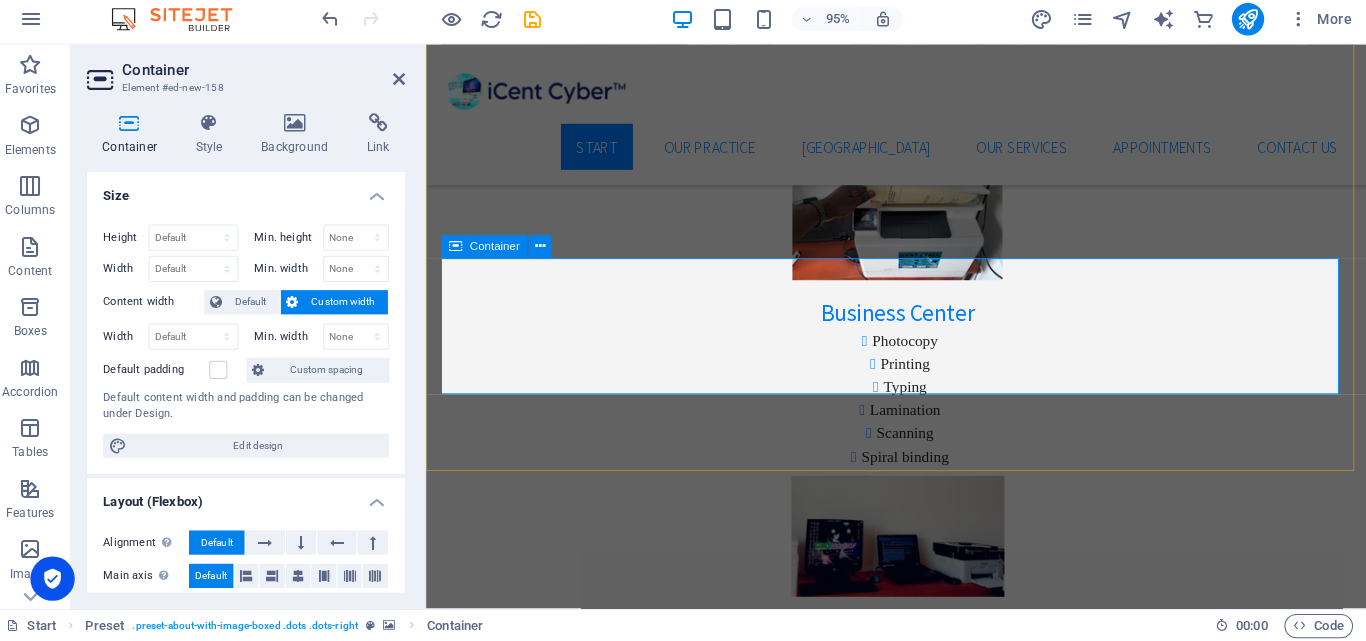 click on "Paste clipboard" at bounding box center (971, 4469) 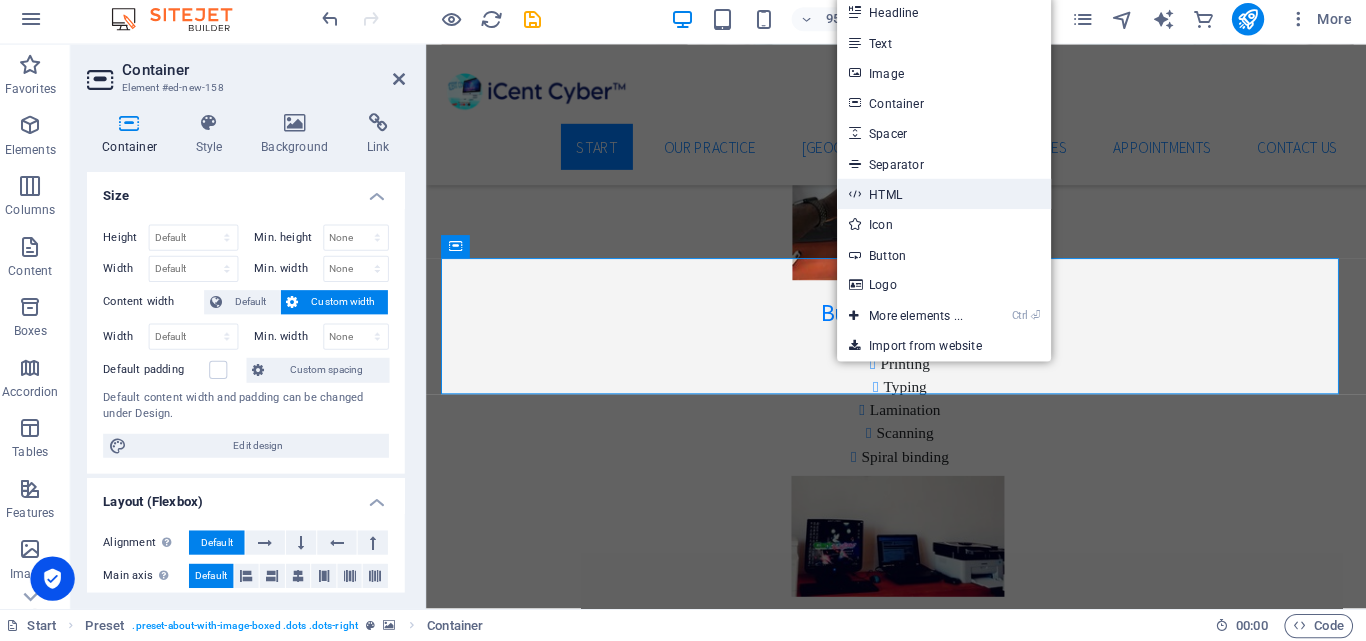 click on "HTML" at bounding box center (945, 198) 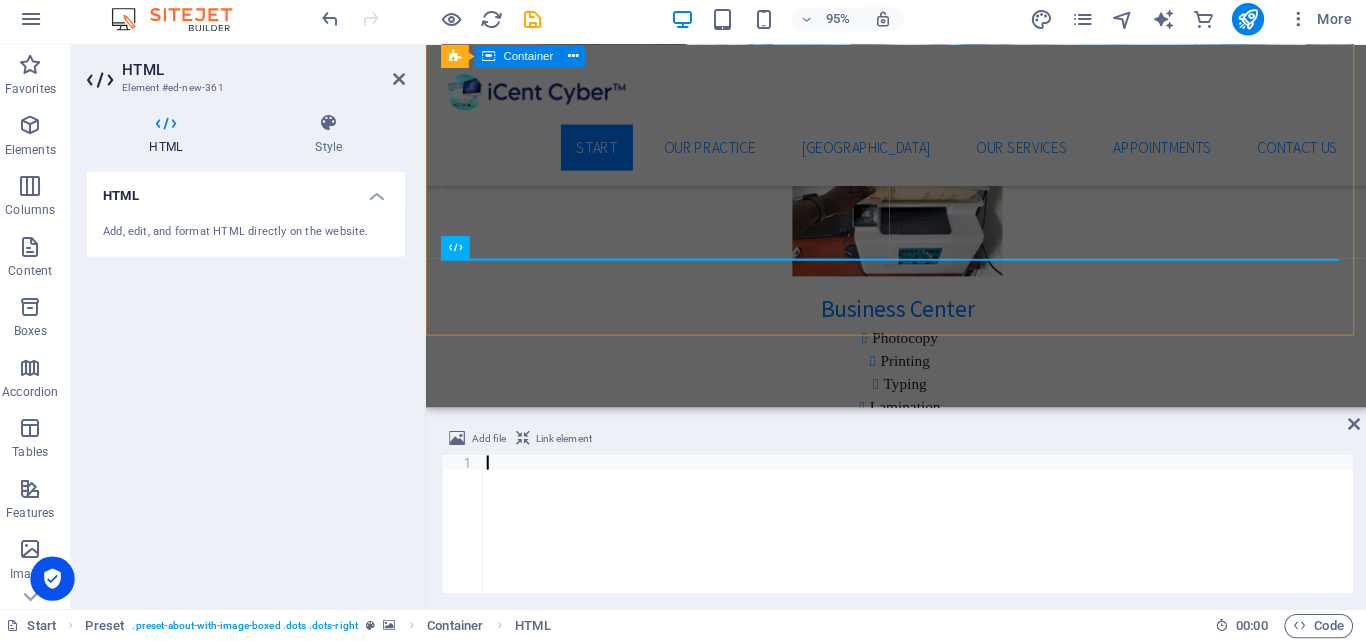 scroll, scrollTop: 2813, scrollLeft: 0, axis: vertical 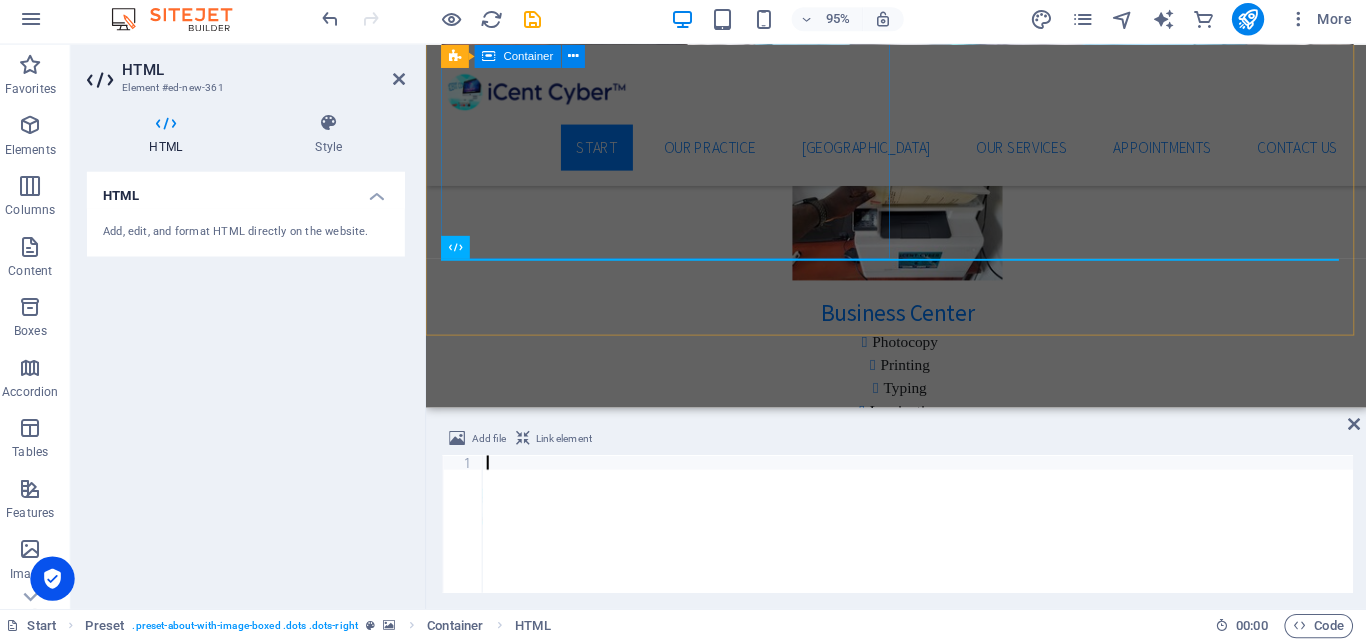 type on "[URL][DOMAIN_NAME]" 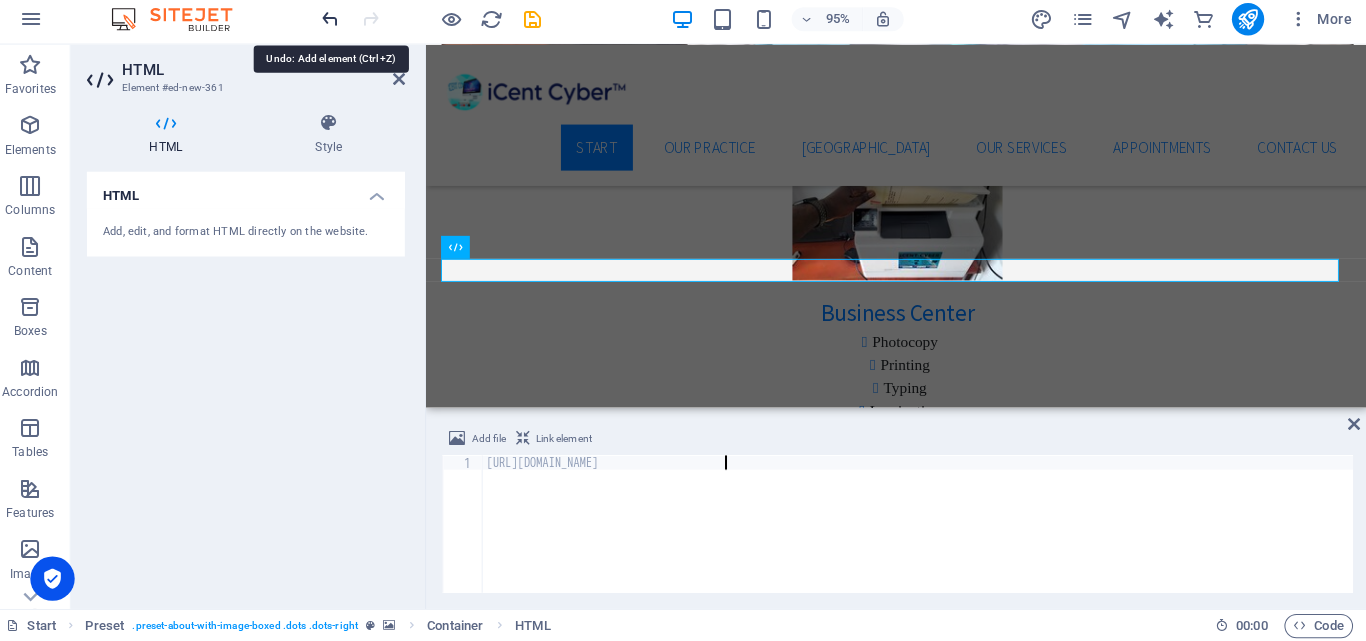 click at bounding box center [337, 25] 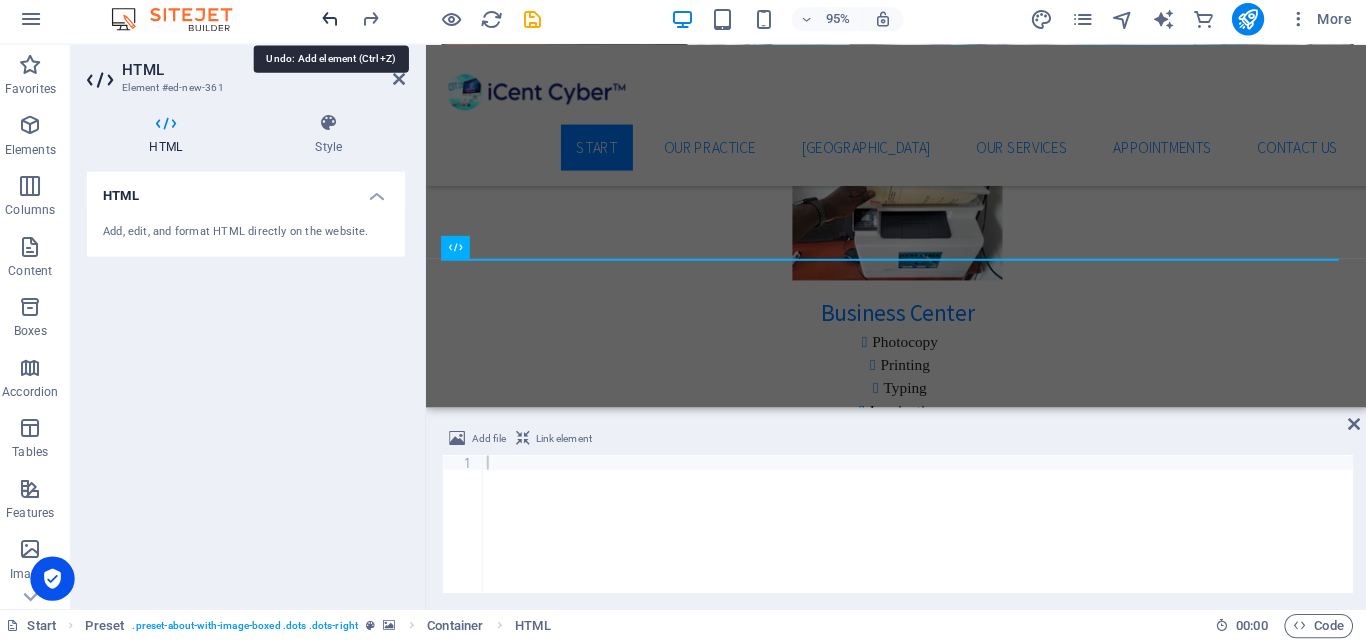 click at bounding box center [337, 25] 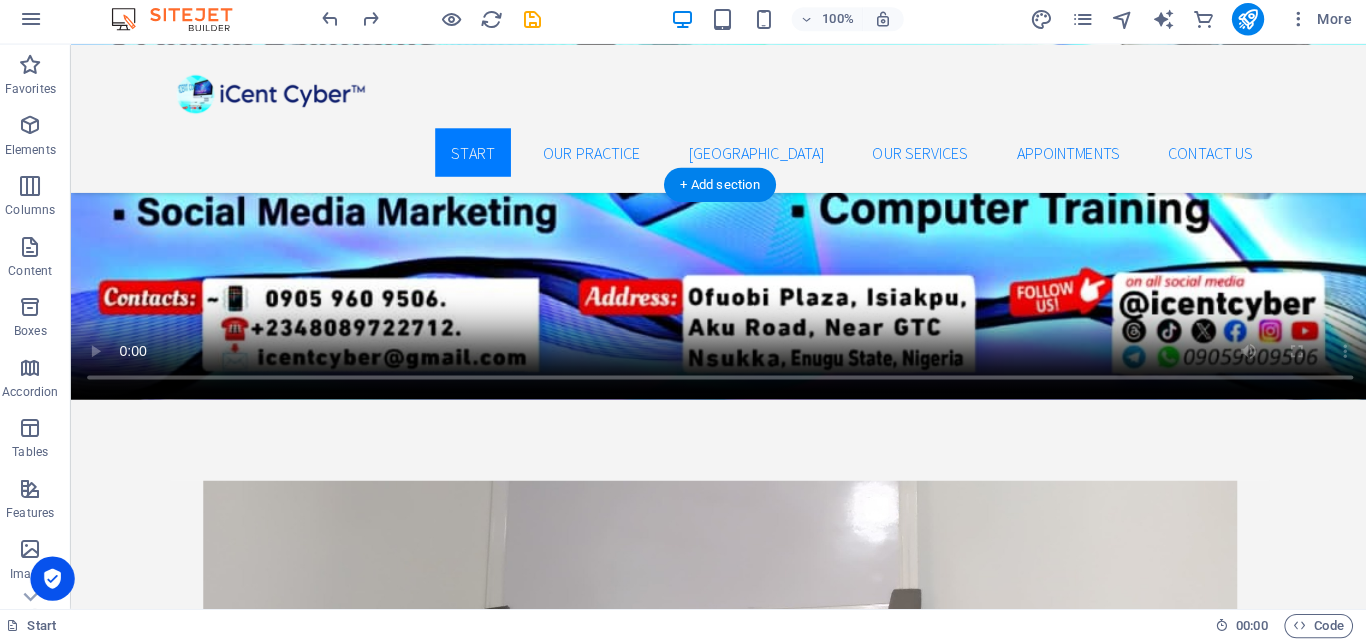 scroll, scrollTop: 1721, scrollLeft: 0, axis: vertical 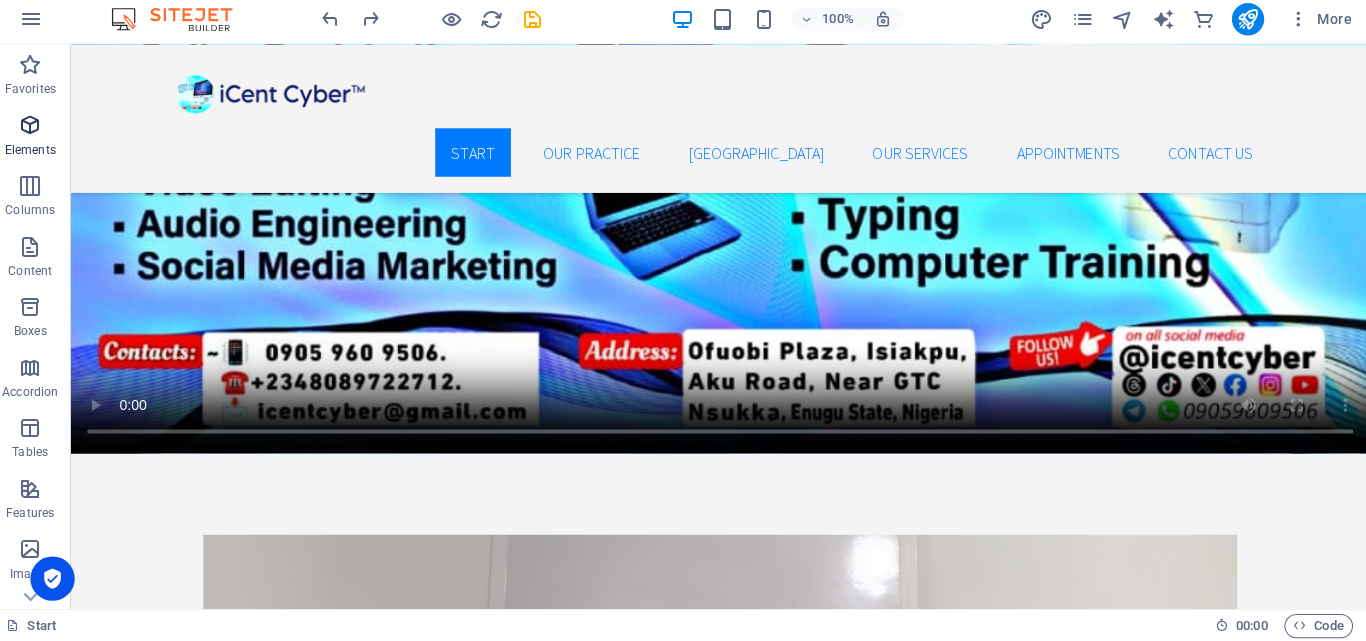 click at bounding box center [40, 130] 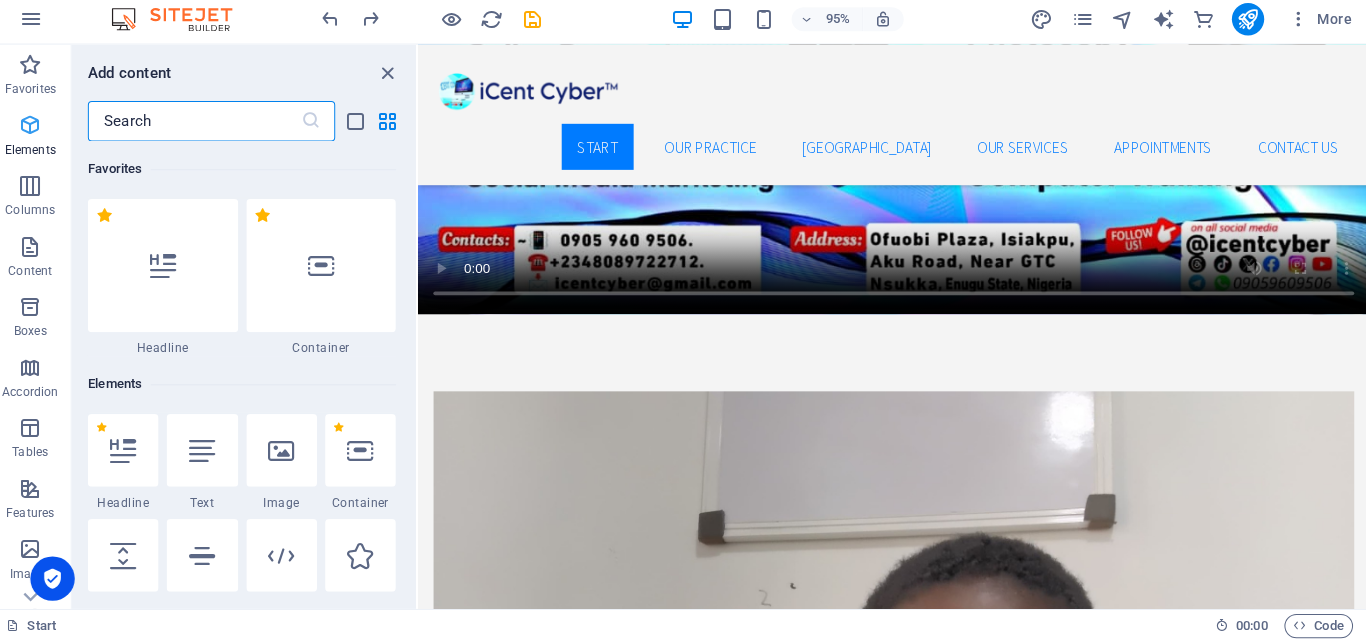 scroll, scrollTop: 1769, scrollLeft: 0, axis: vertical 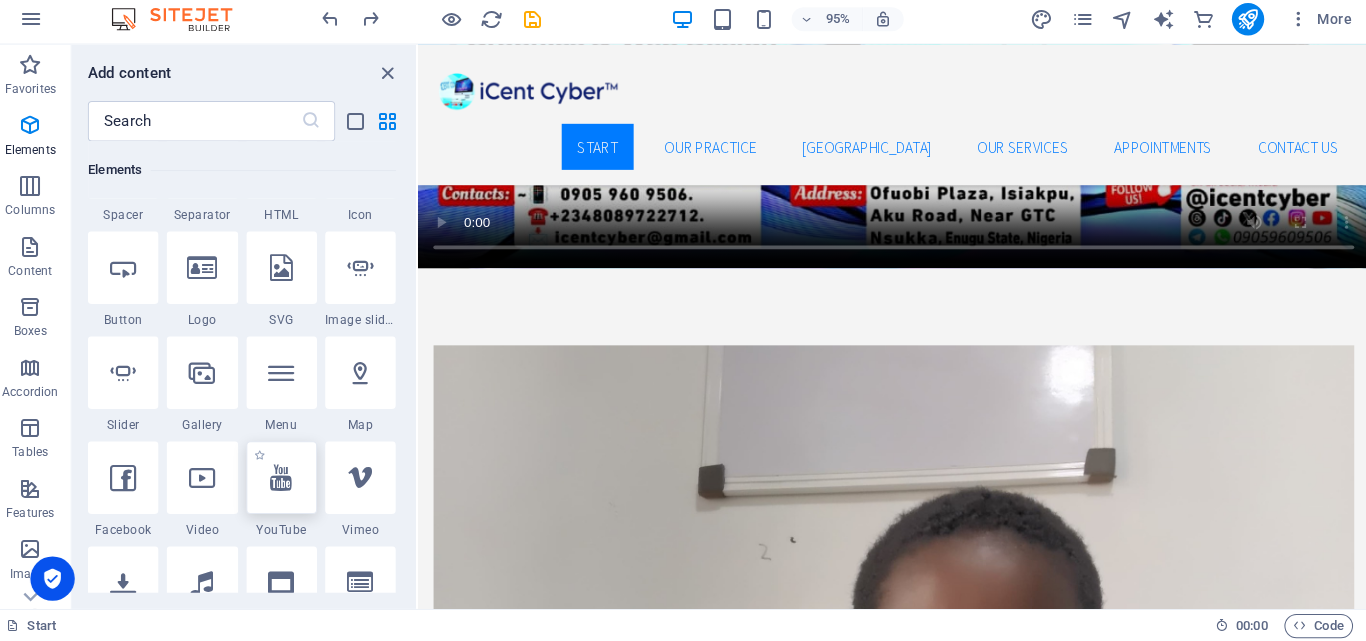 click at bounding box center (289, 479) 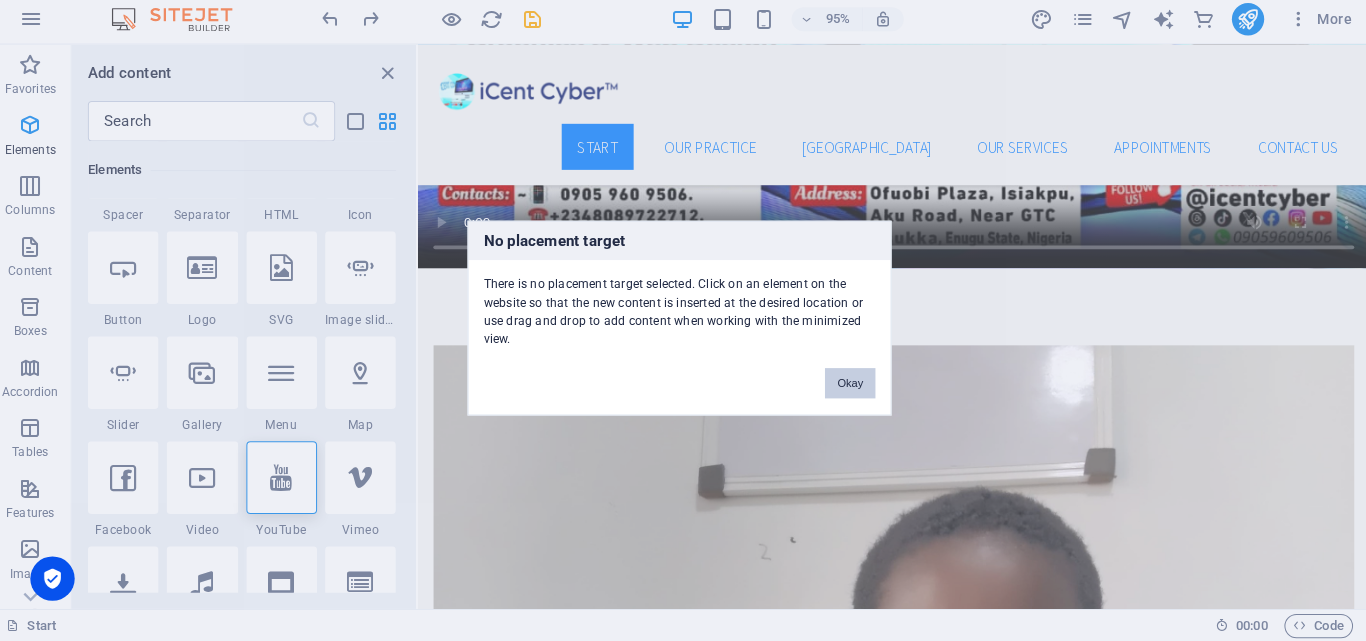 click on "Okay" at bounding box center (852, 385) 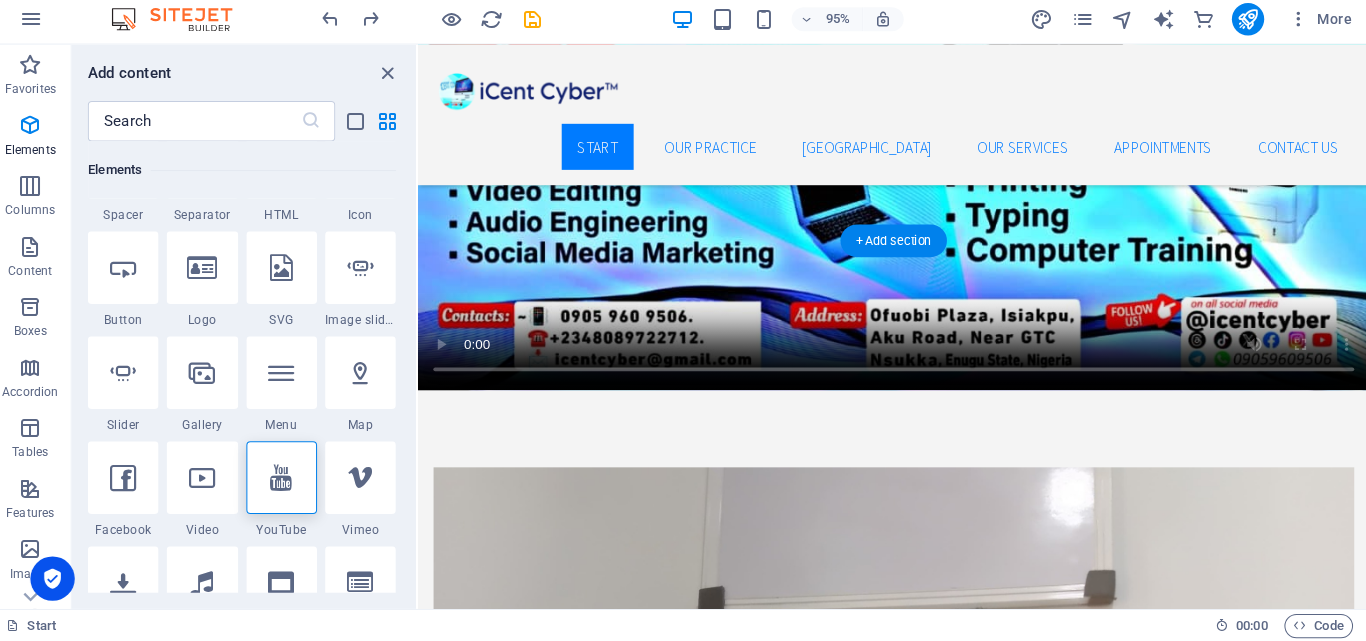scroll, scrollTop: 1641, scrollLeft: 0, axis: vertical 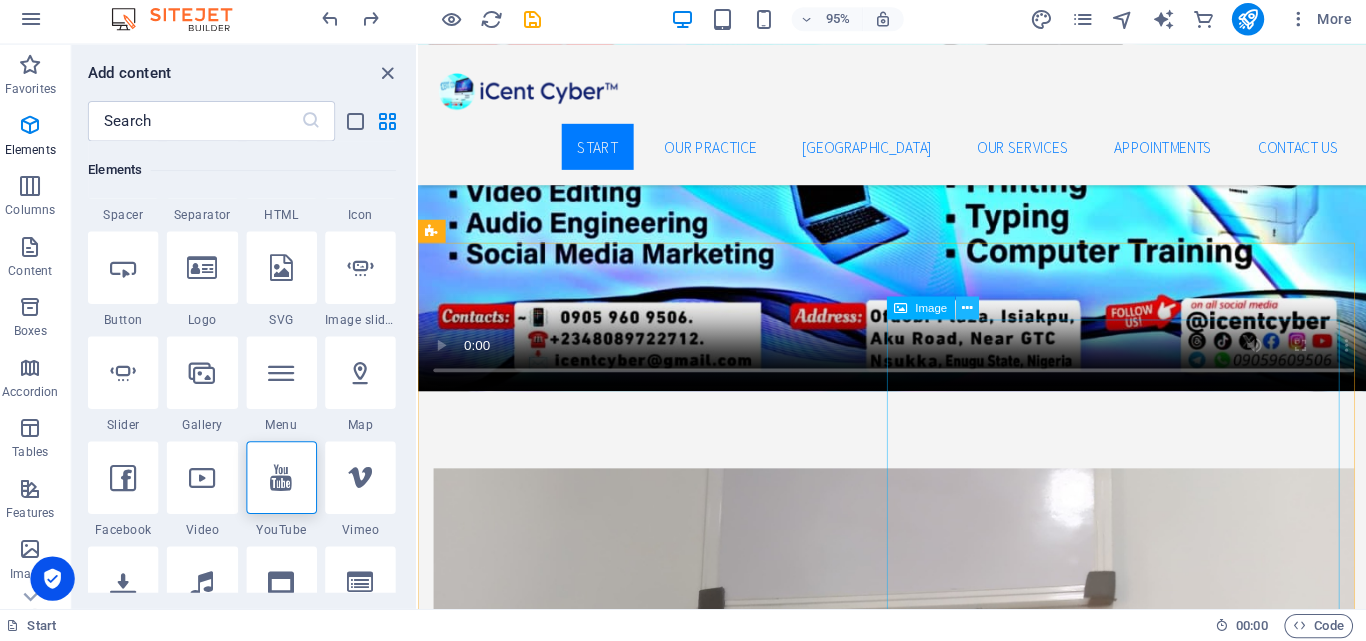 click at bounding box center (968, 311) 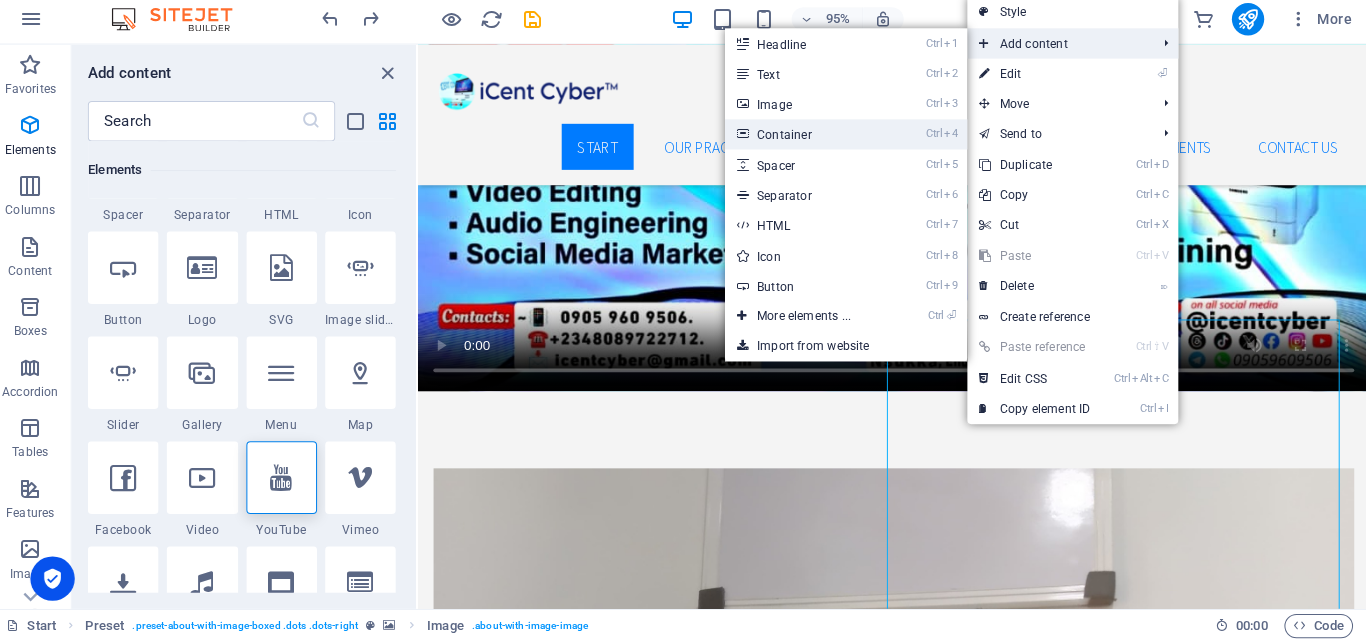 click on "Ctrl 4  Container" at bounding box center [810, 139] 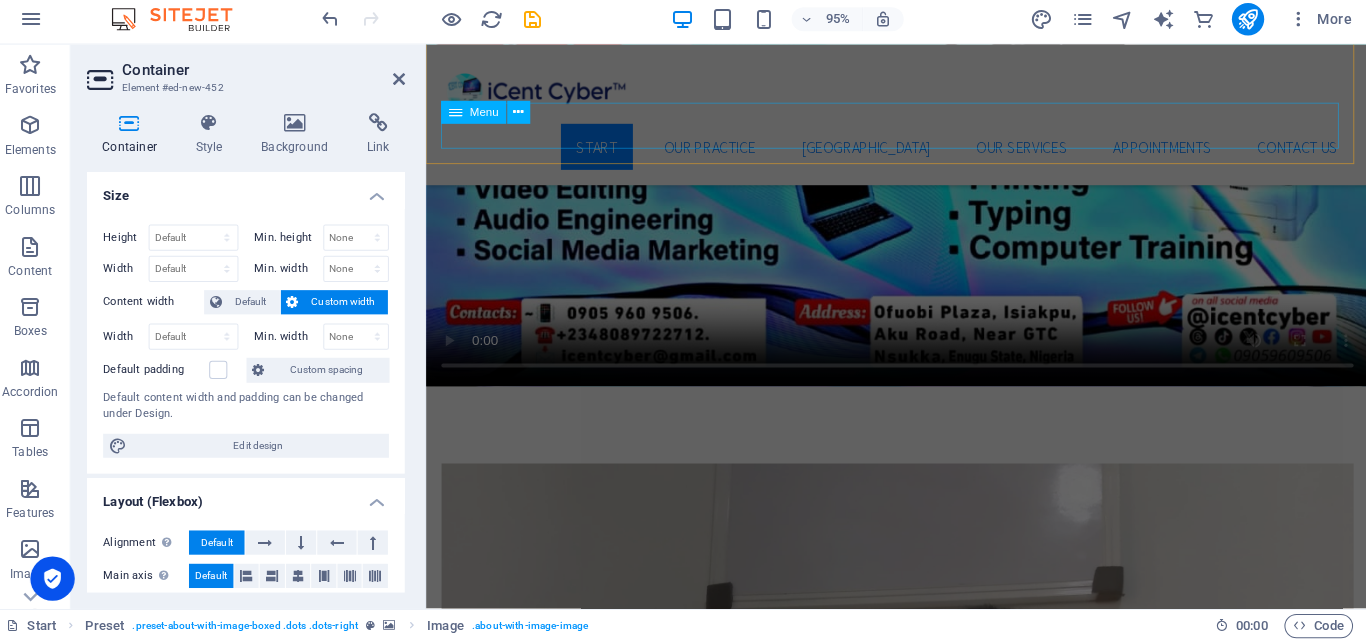 scroll, scrollTop: 2817, scrollLeft: 0, axis: vertical 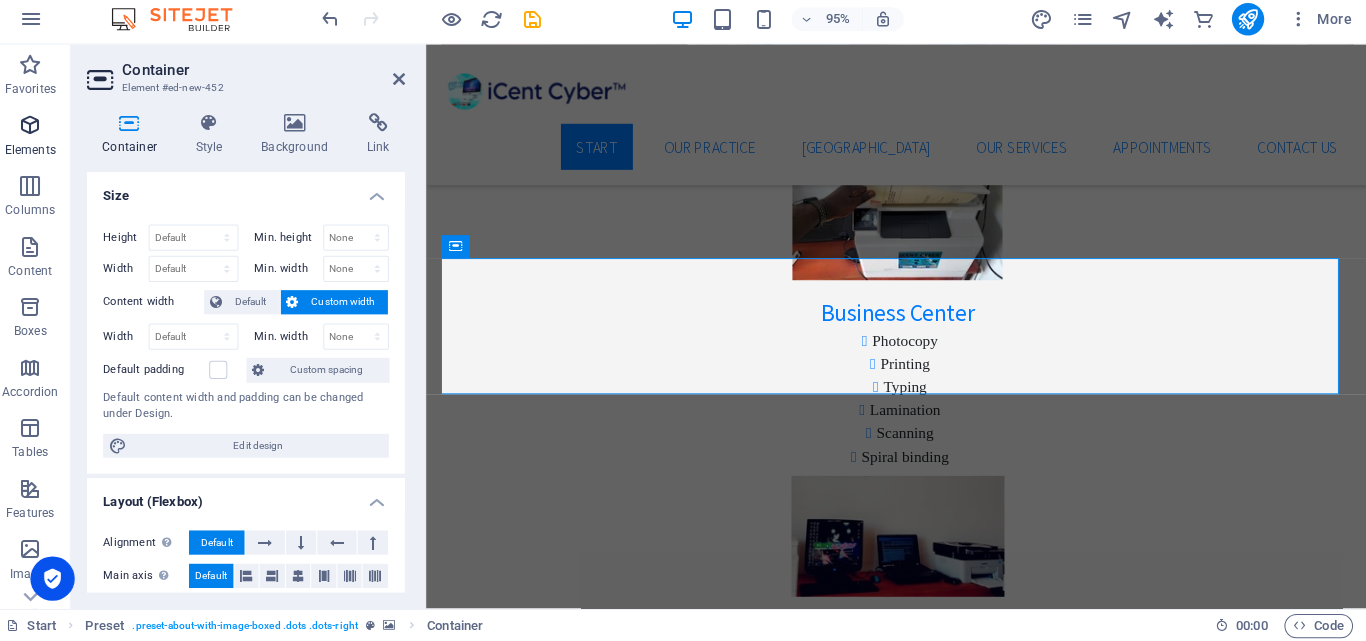 click at bounding box center [40, 130] 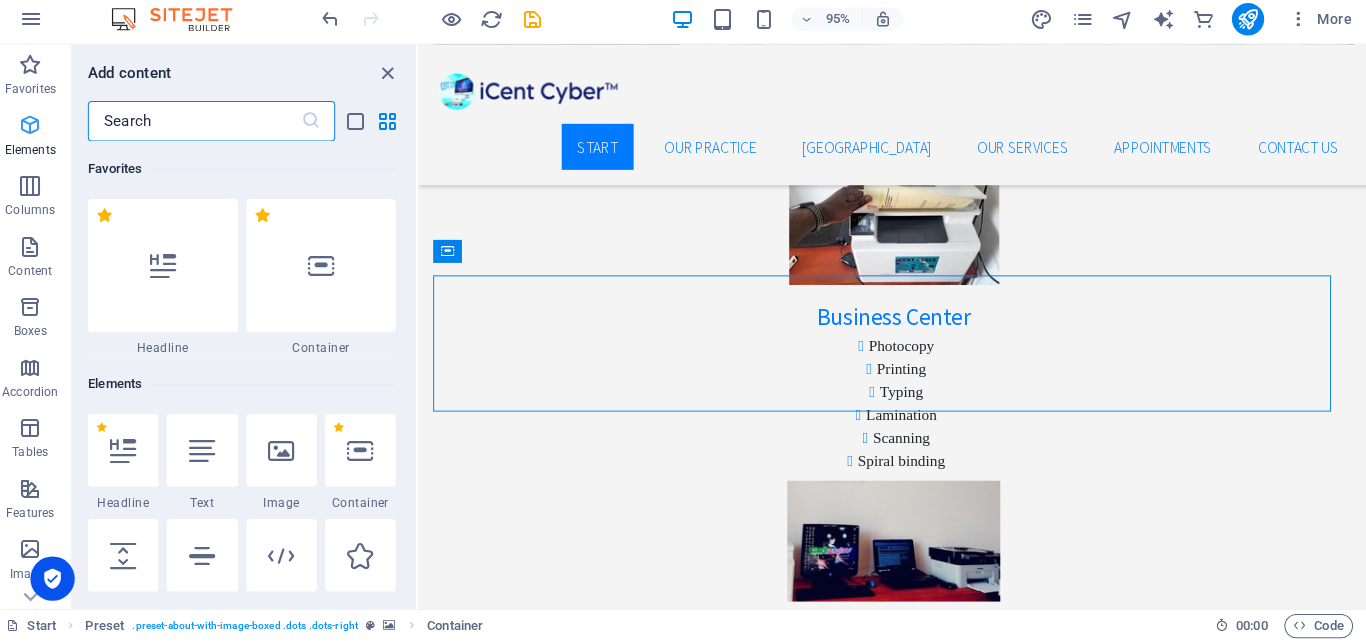 scroll, scrollTop: 2799, scrollLeft: 0, axis: vertical 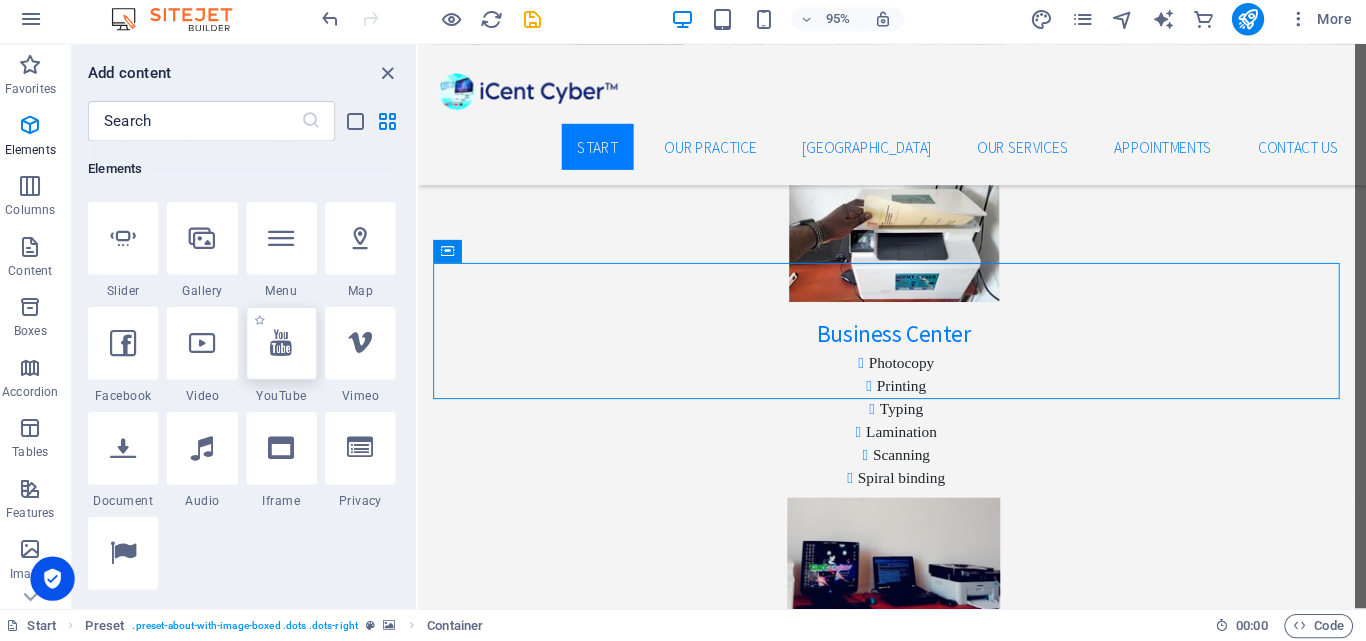 select on "ar16_9" 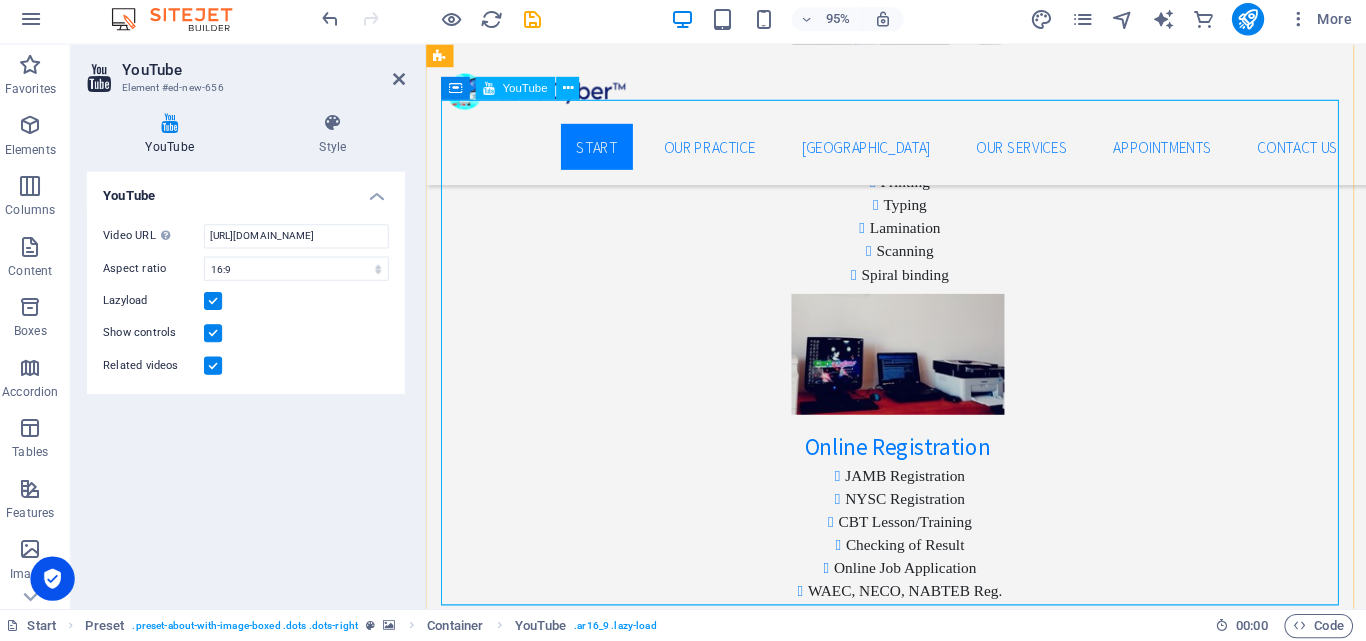 scroll, scrollTop: 3012, scrollLeft: 0, axis: vertical 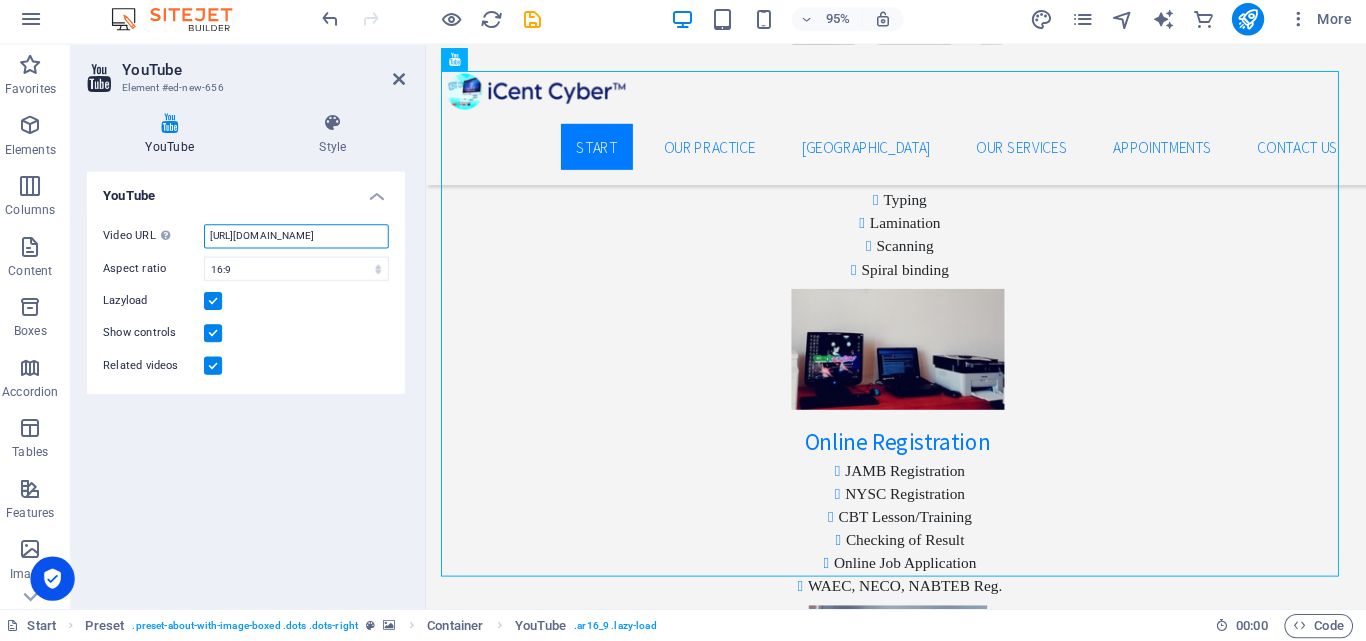 click on "[URL][DOMAIN_NAME]" at bounding box center [303, 240] 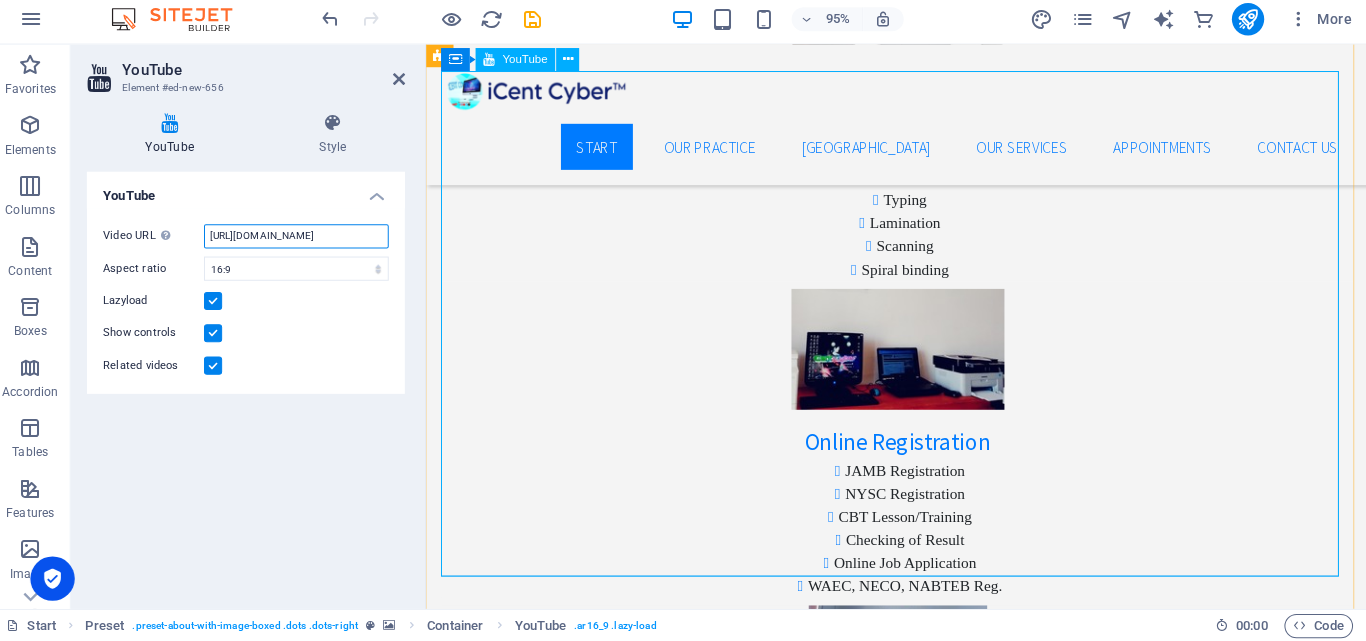 type on "[URL][DOMAIN_NAME]" 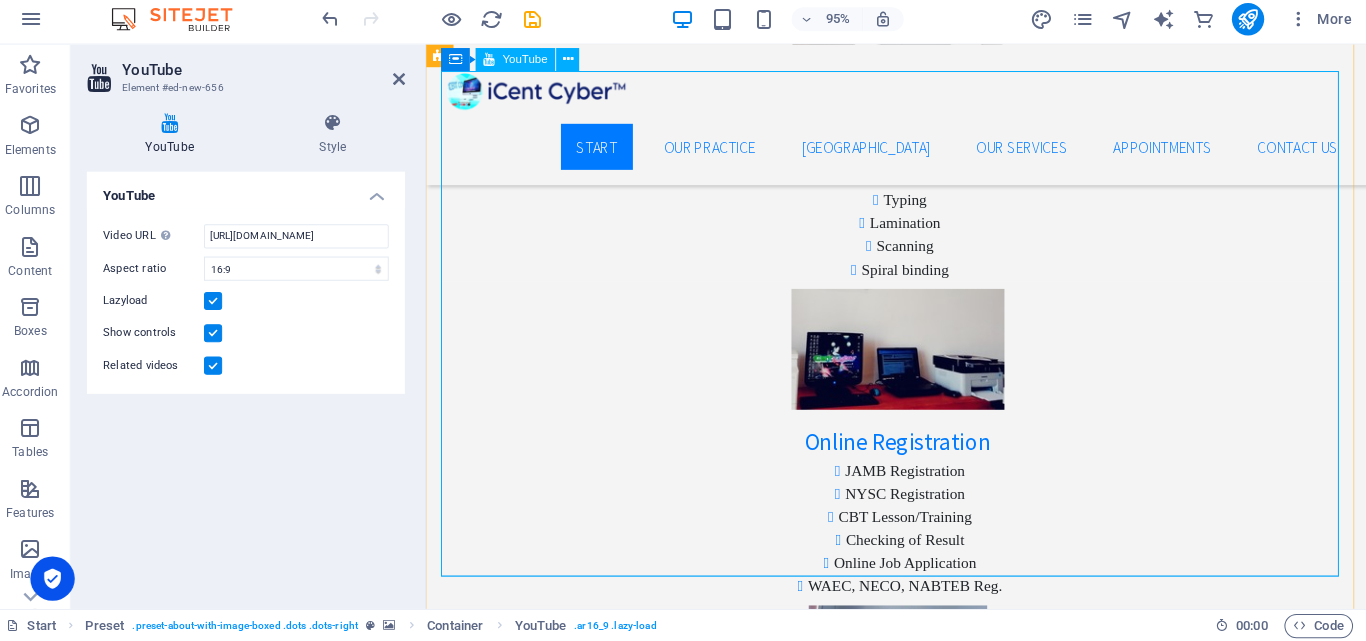 scroll, scrollTop: 0, scrollLeft: 0, axis: both 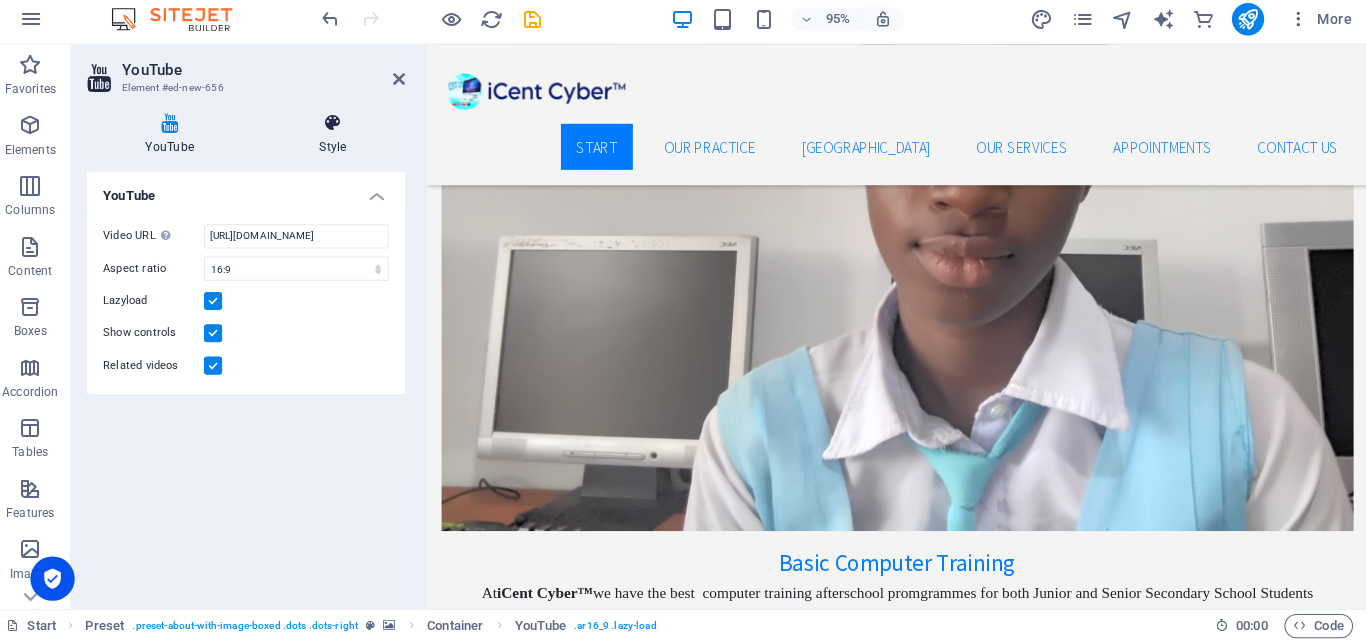 click at bounding box center [339, 128] 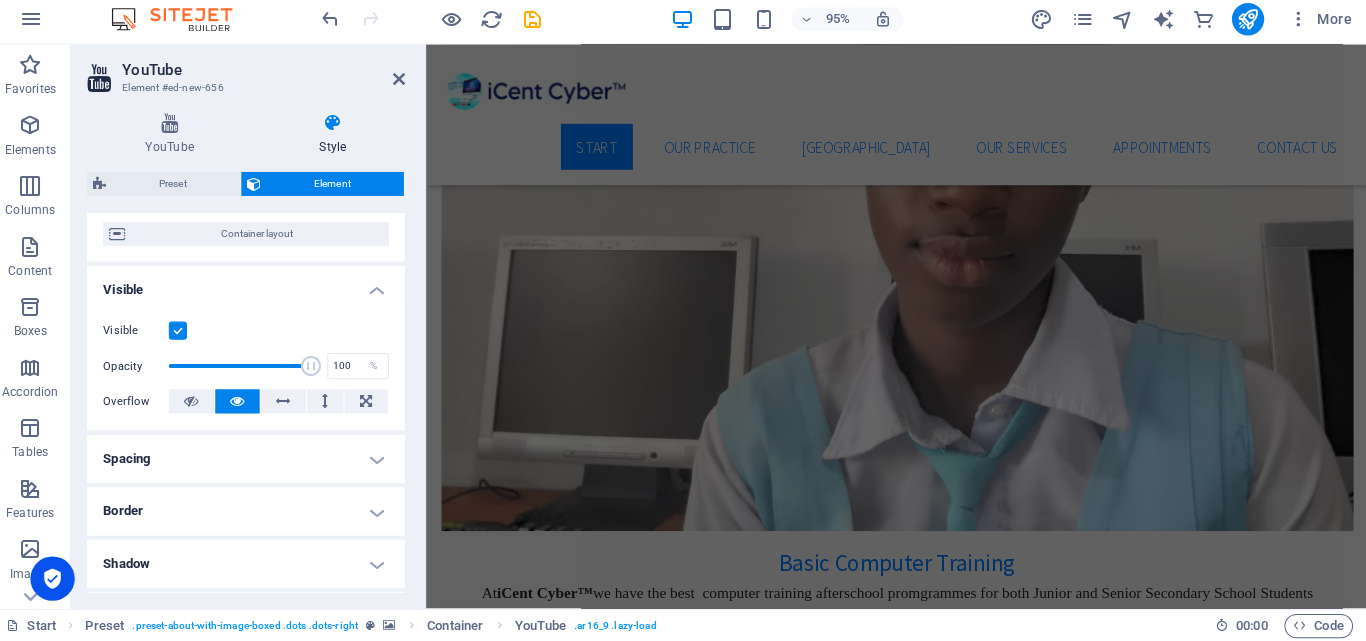 scroll, scrollTop: 163, scrollLeft: 0, axis: vertical 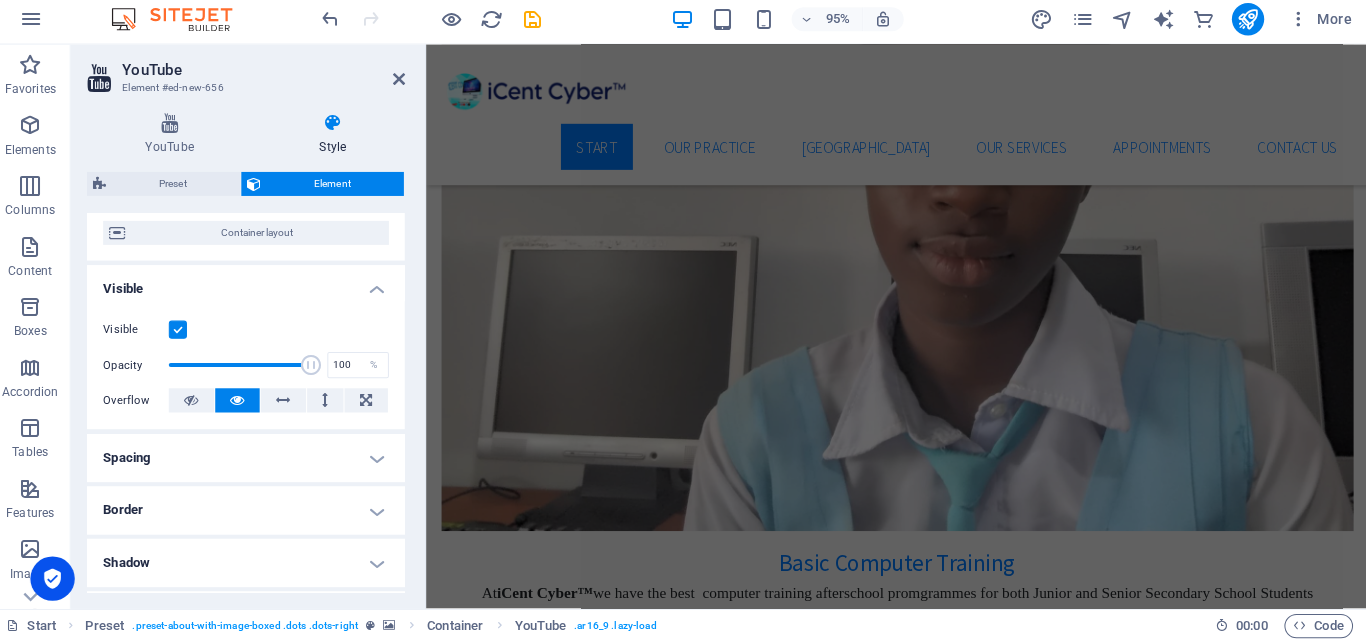 click on "Visible" at bounding box center [253, 286] 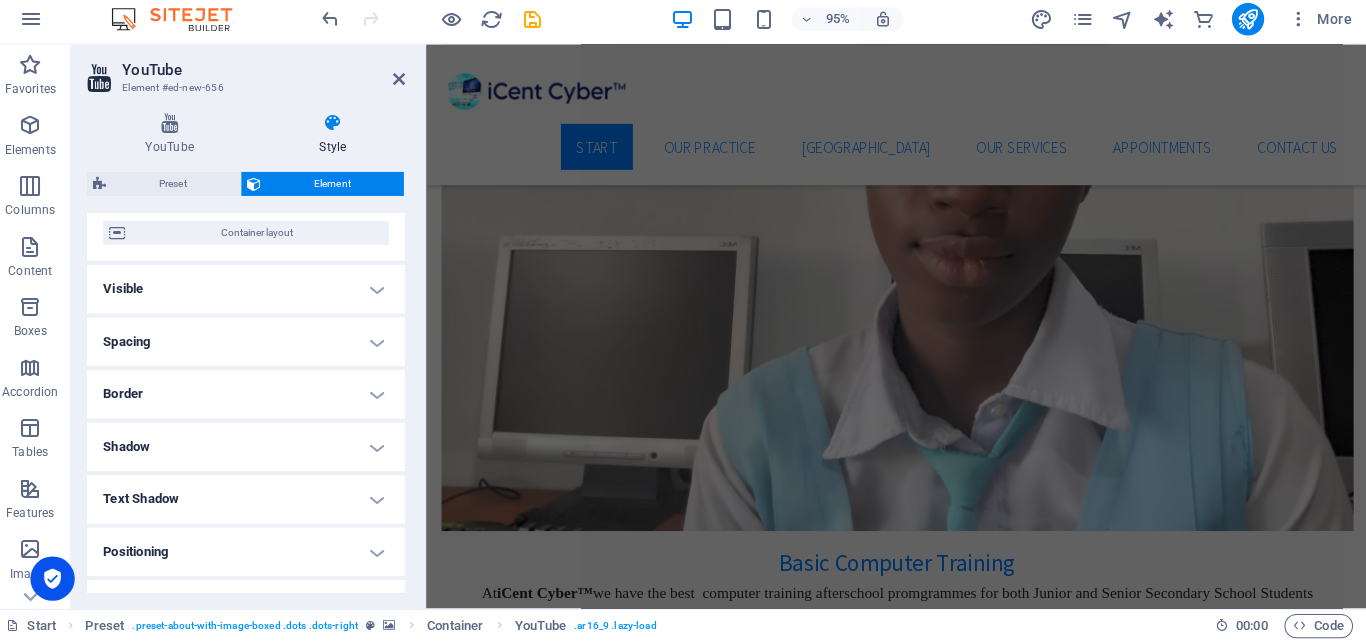 click on "Spacing" at bounding box center [253, 344] 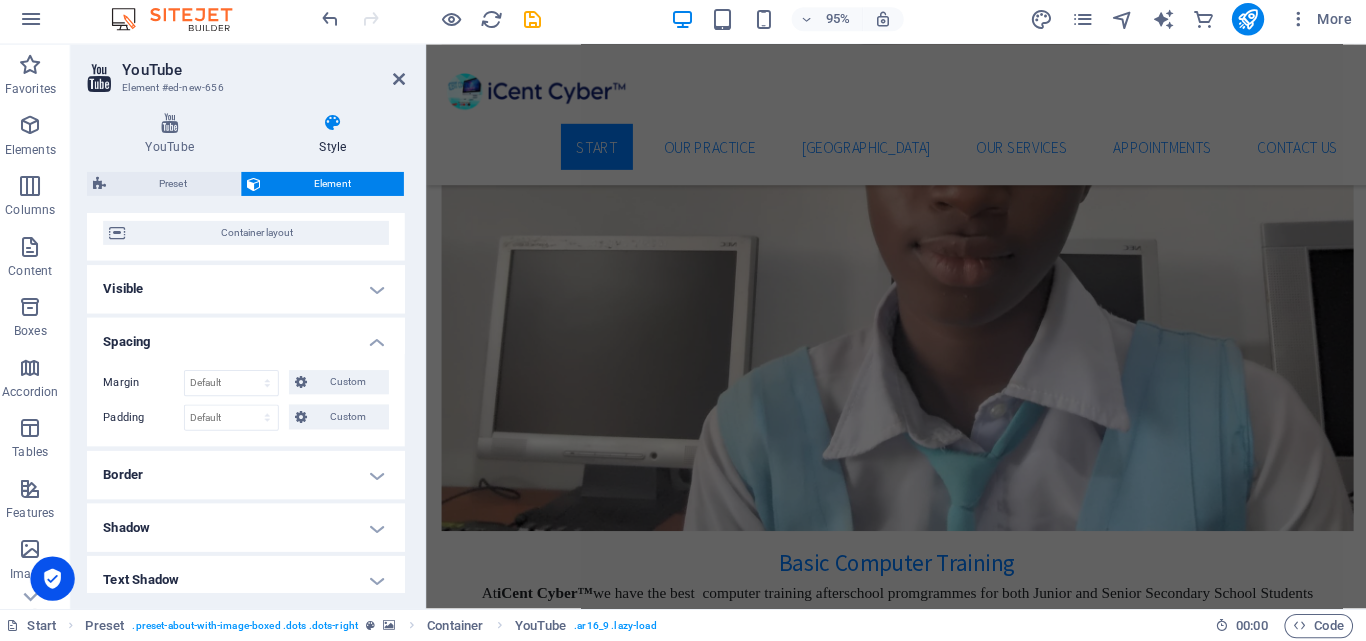 click on "Spacing" at bounding box center (253, 338) 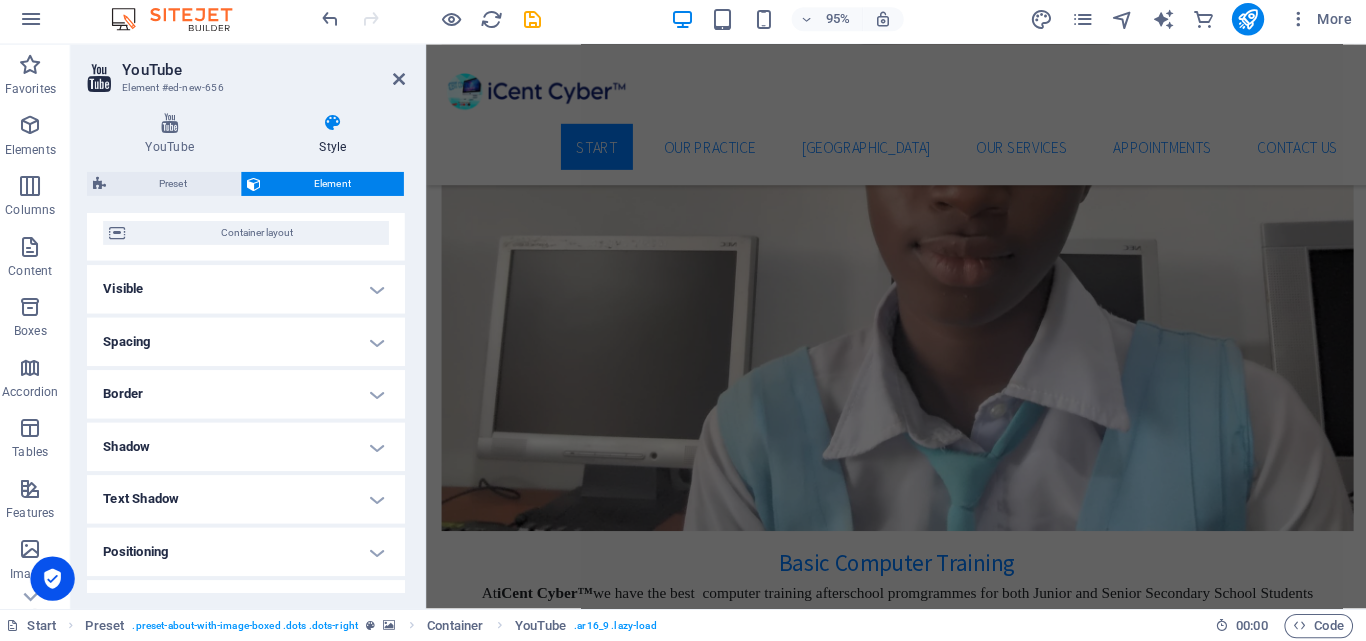 click on "Spacing" at bounding box center (253, 344) 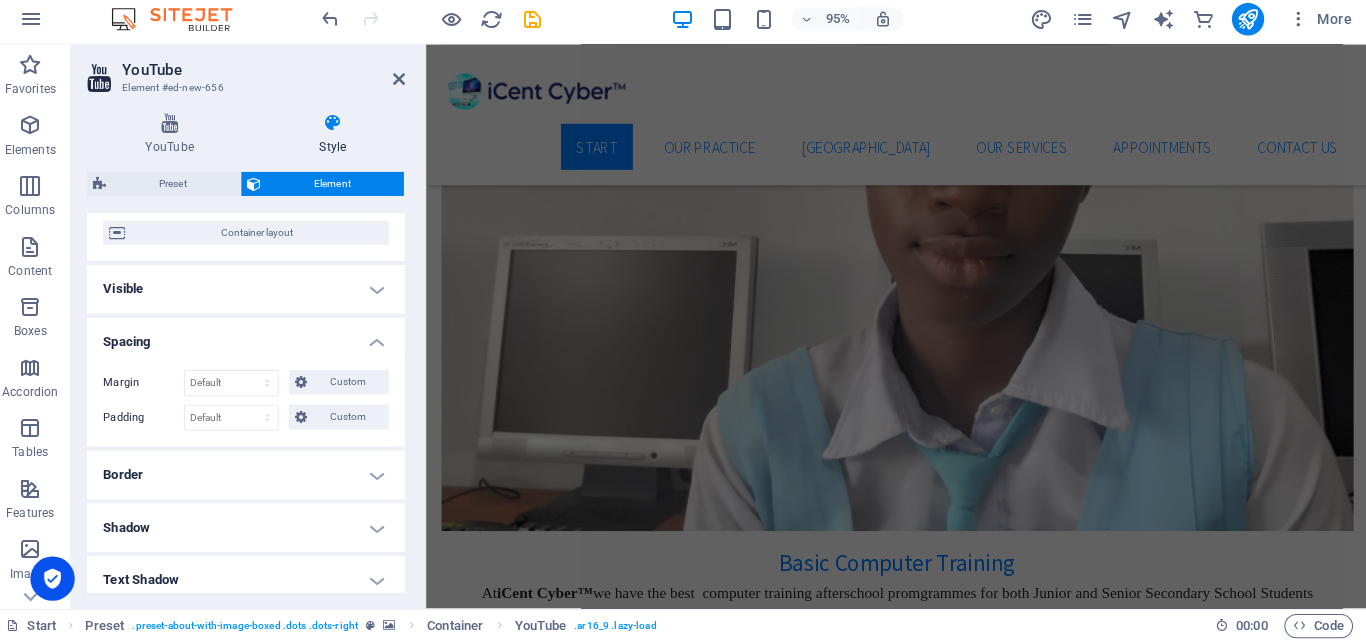 click on "Spacing" at bounding box center [253, 338] 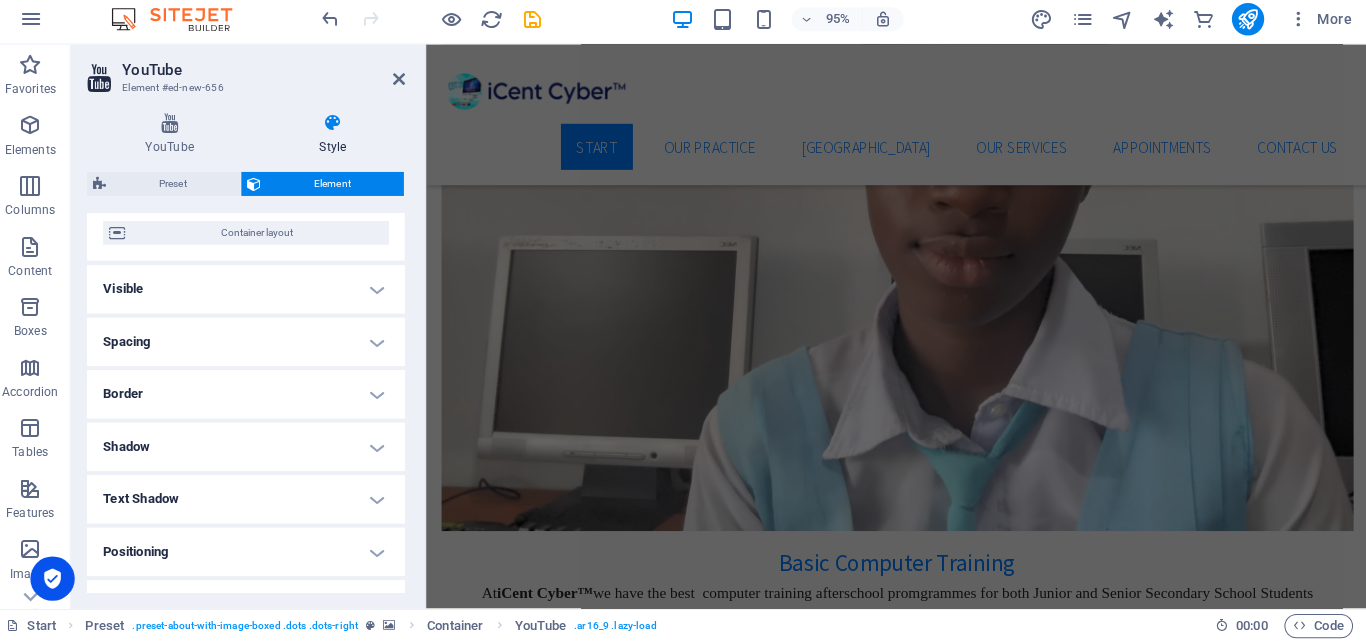 click on "Border" at bounding box center (253, 396) 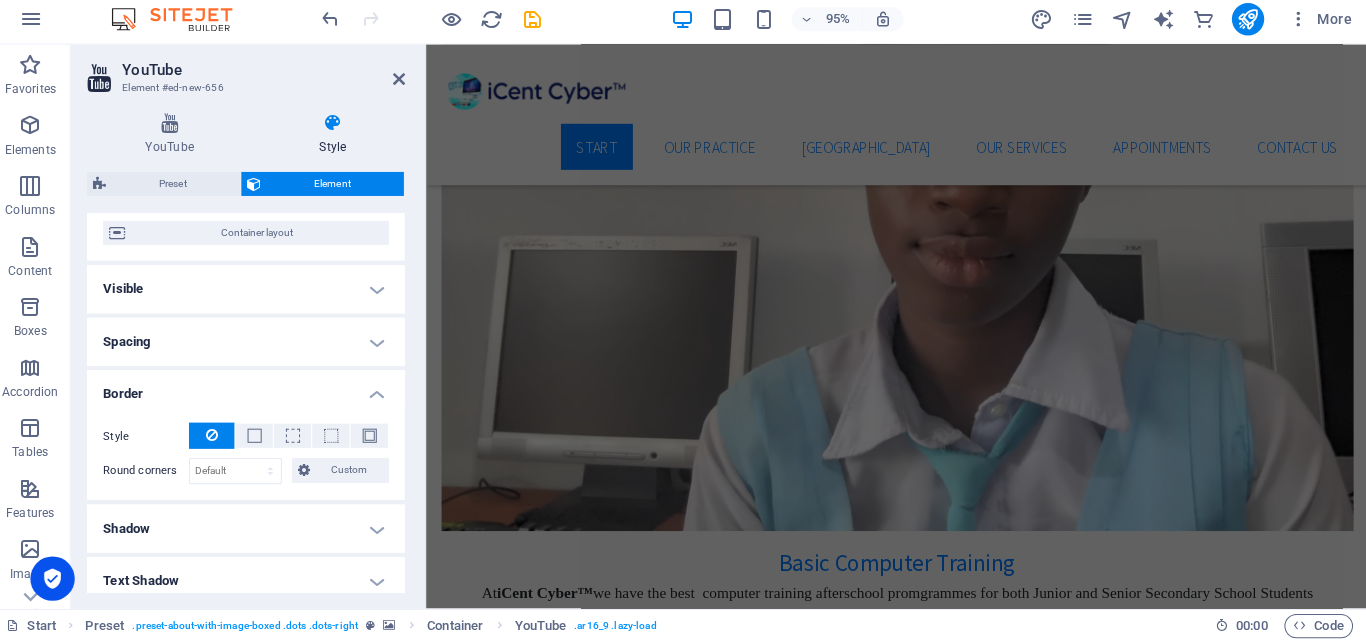 click on "Border" at bounding box center (253, 390) 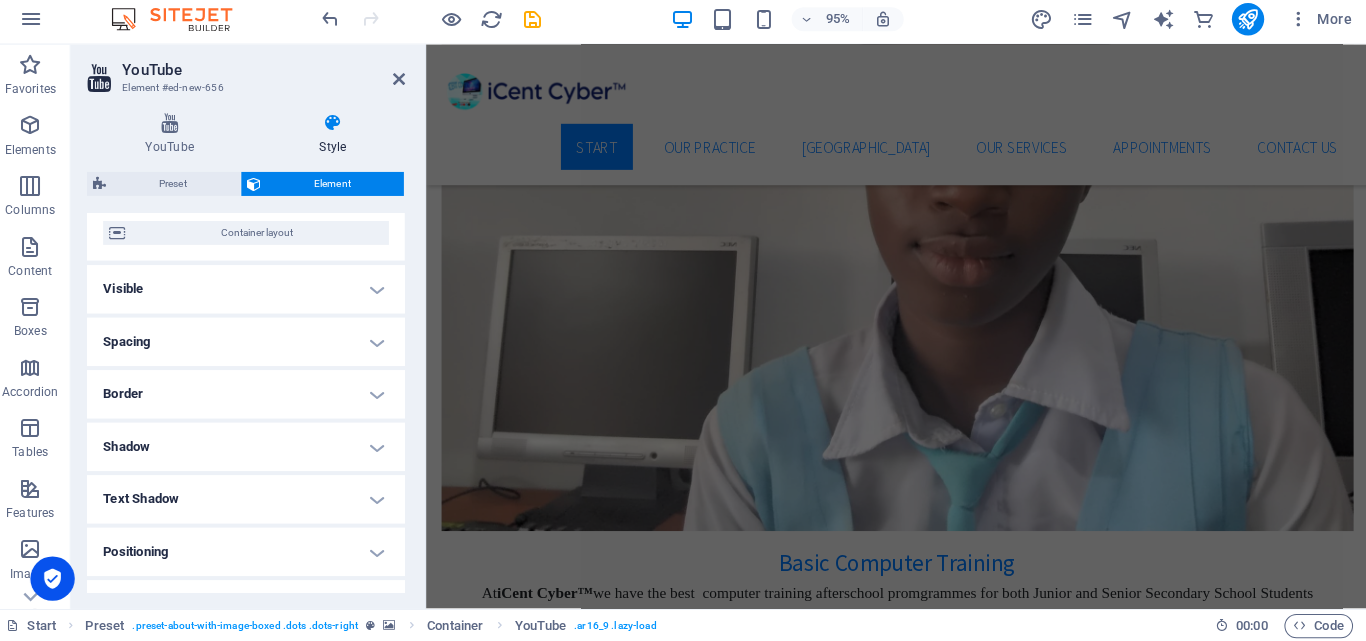 click on "Shadow" at bounding box center (253, 448) 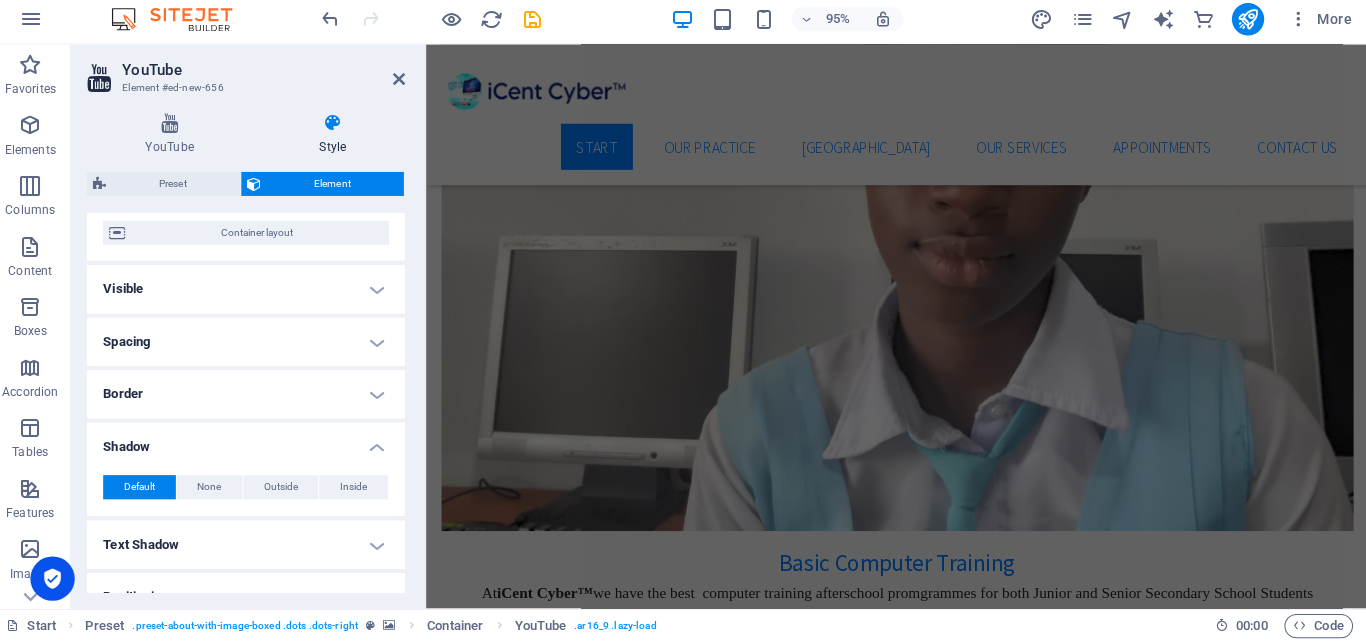 click on "Shadow" at bounding box center (253, 442) 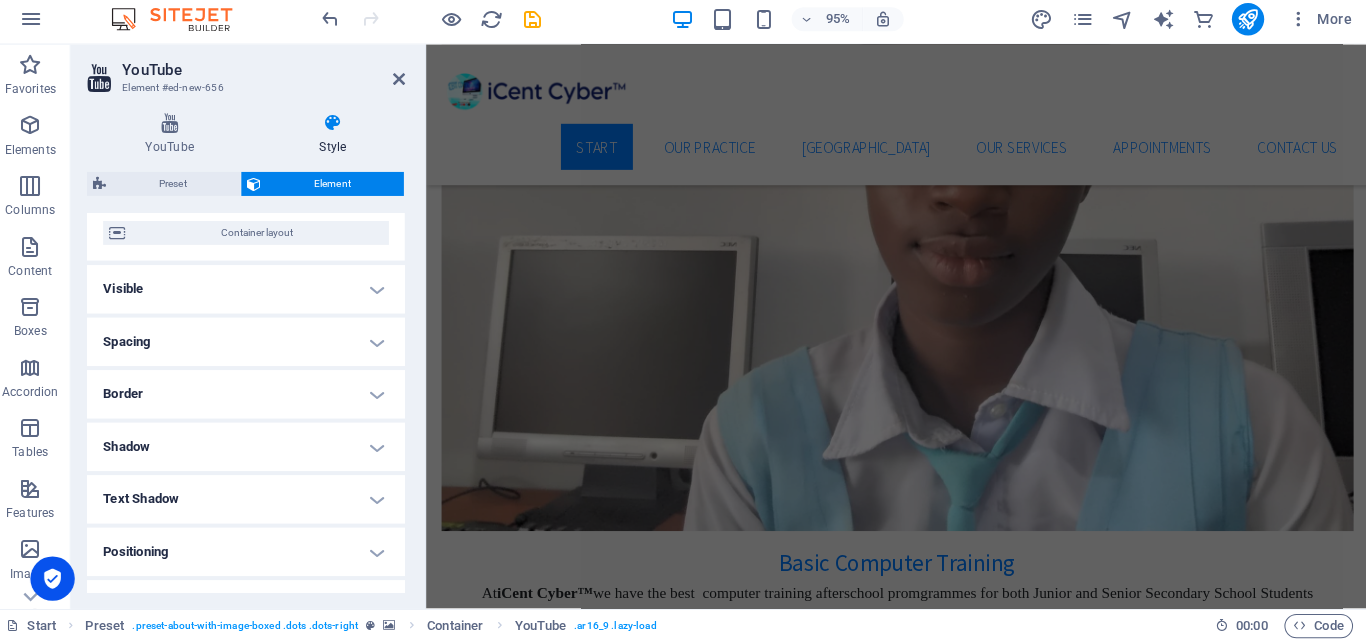 click on "Text Shadow" at bounding box center (253, 500) 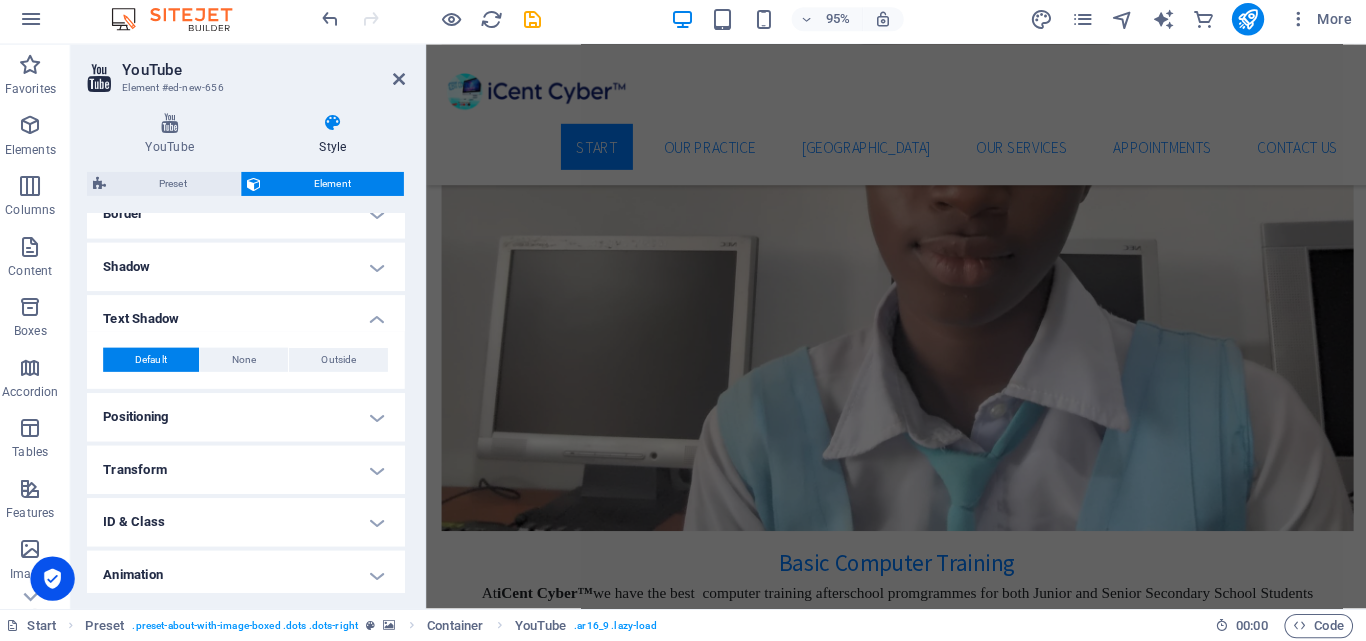 scroll, scrollTop: 342, scrollLeft: 0, axis: vertical 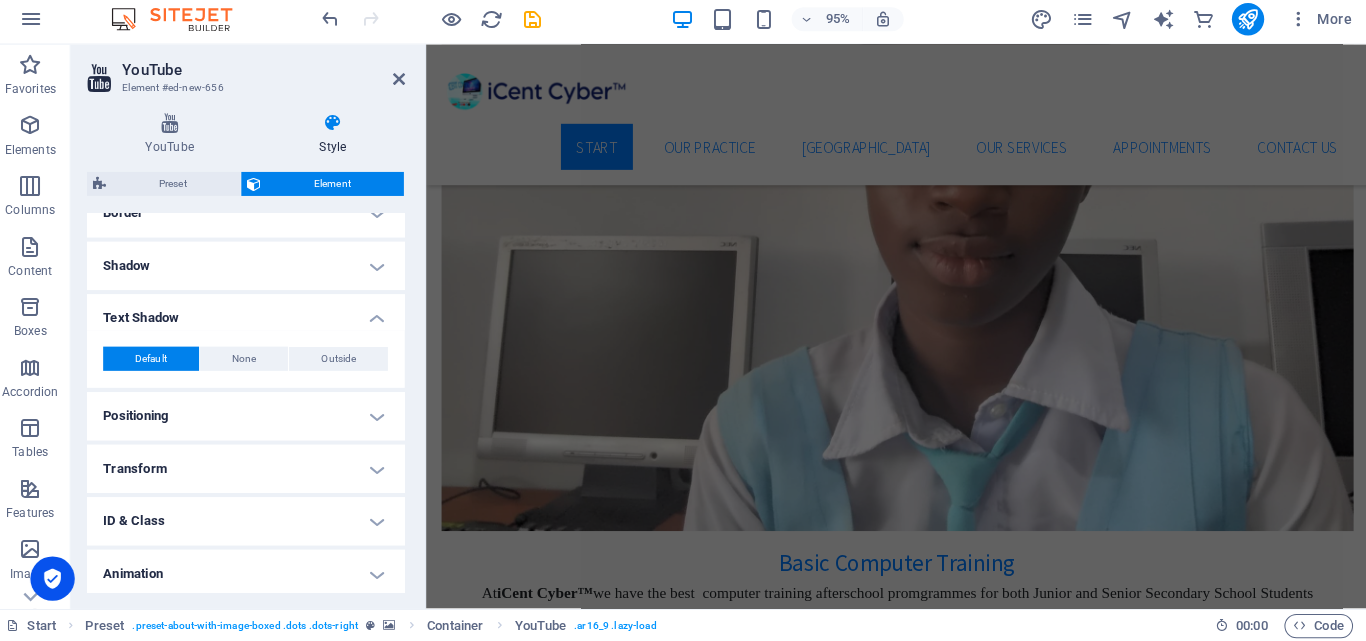 click on "Text Shadow" at bounding box center (253, 315) 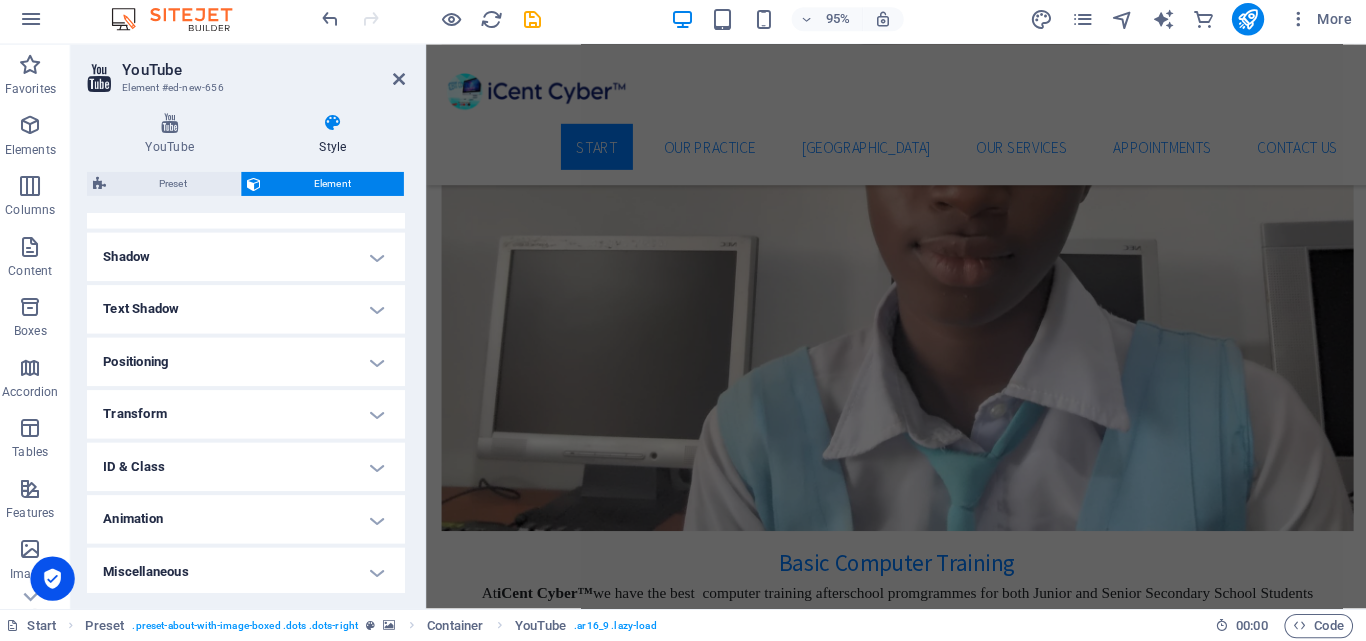scroll, scrollTop: 354, scrollLeft: 0, axis: vertical 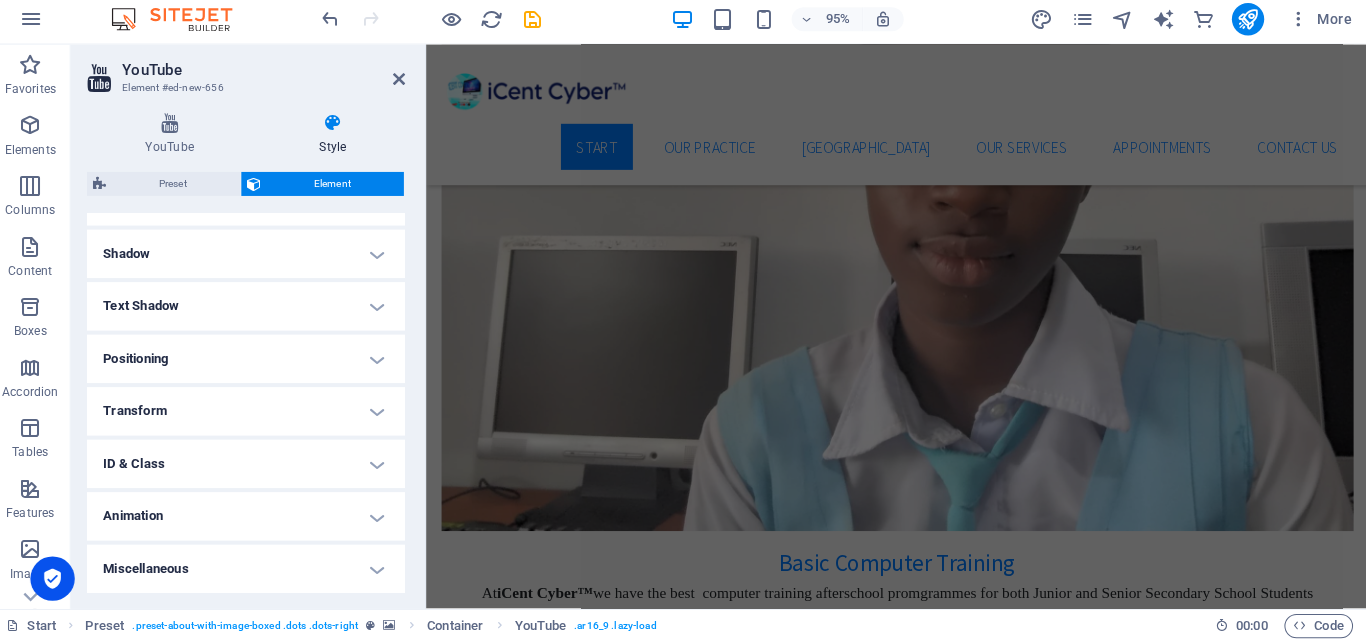 click on "Animation" at bounding box center [253, 517] 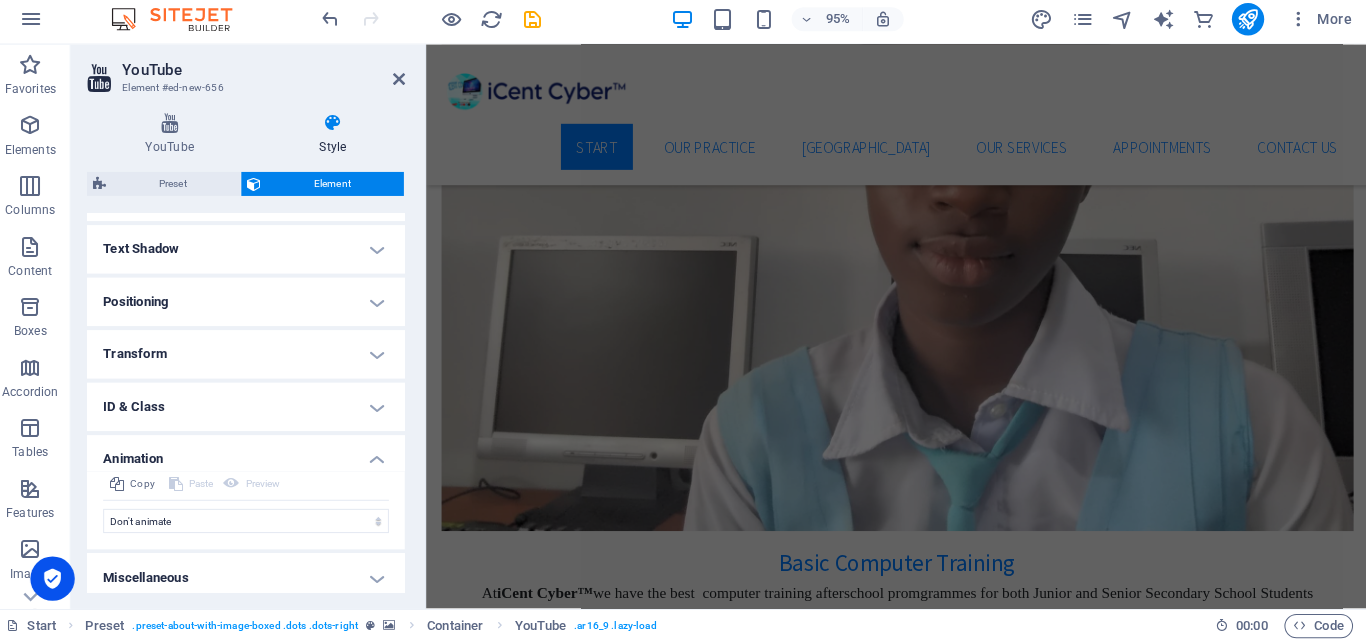 scroll, scrollTop: 419, scrollLeft: 0, axis: vertical 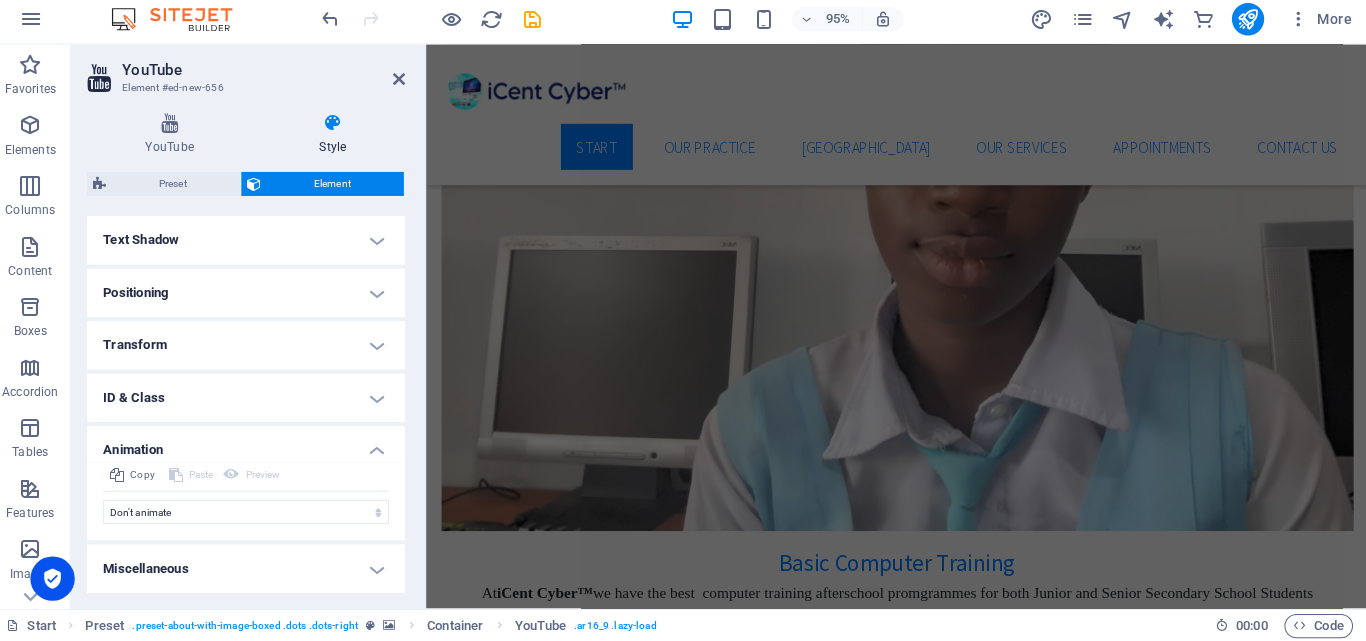 click on "Animation" at bounding box center [253, 446] 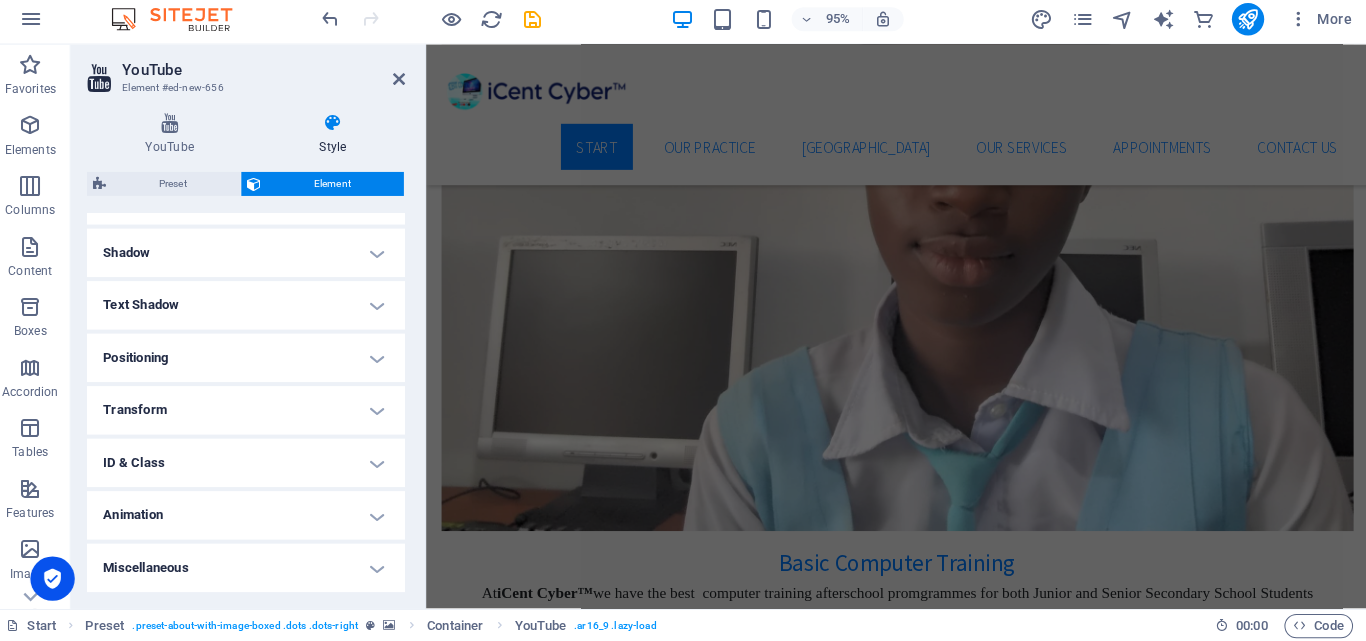 click on "ID & Class" at bounding box center (253, 464) 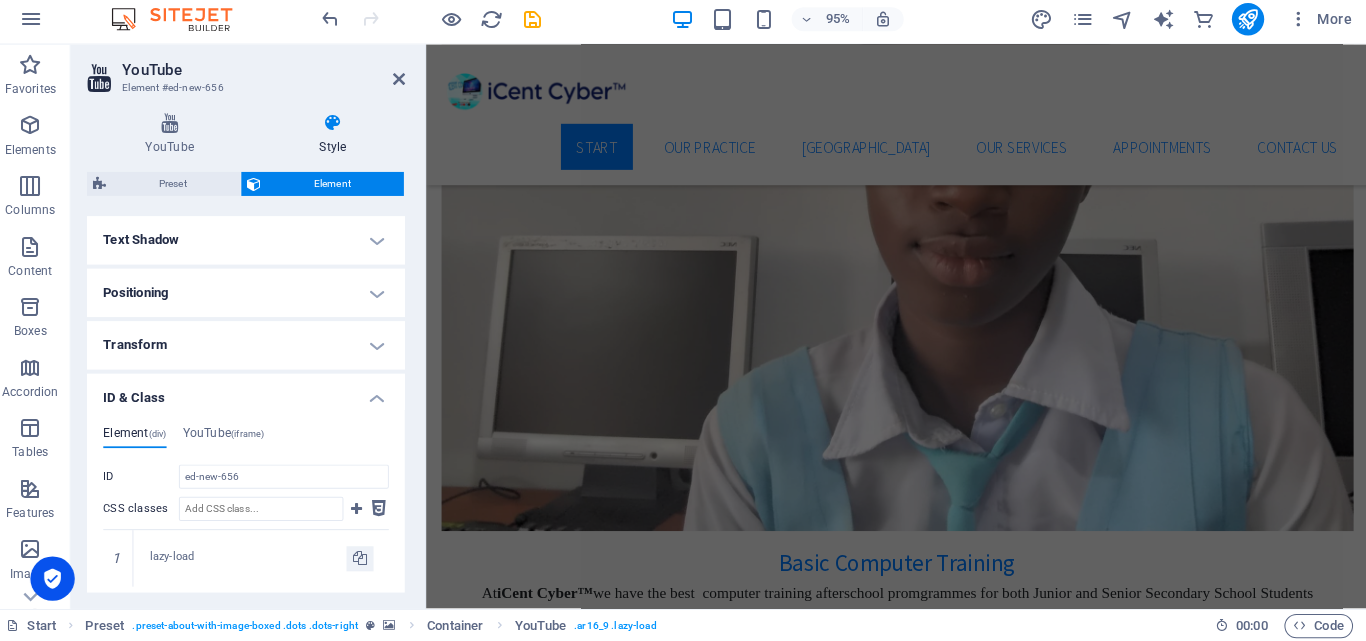 click on "ID & Class" at bounding box center (253, 394) 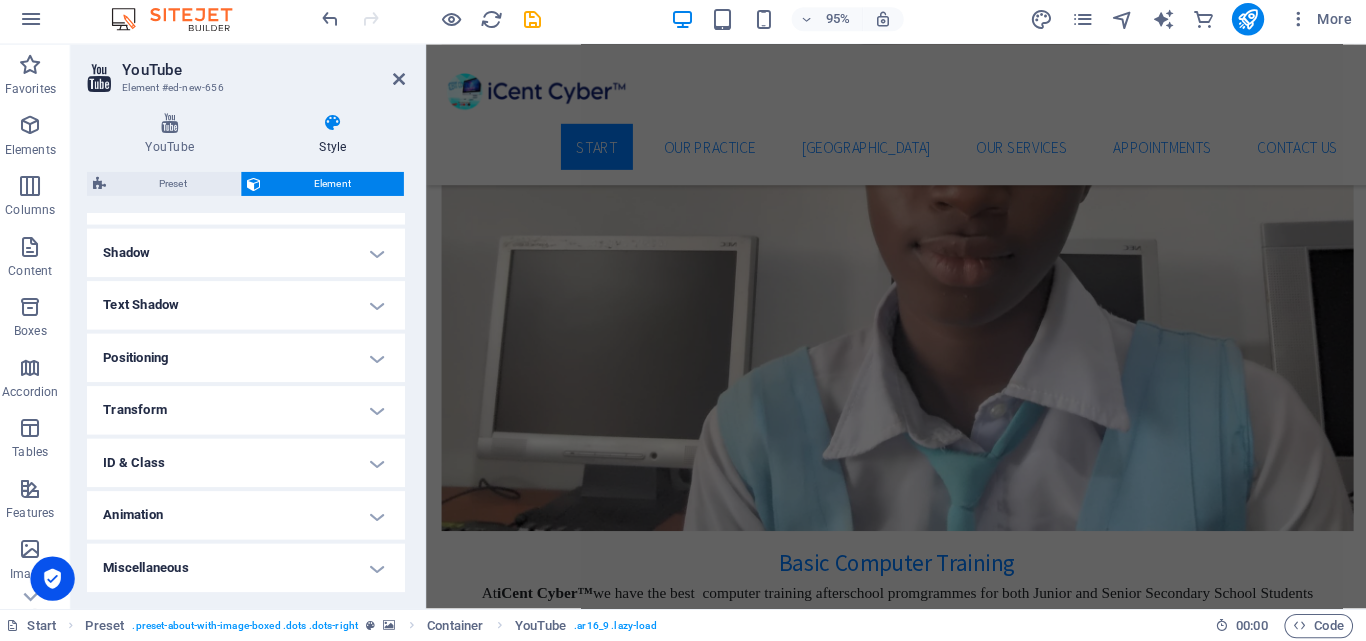 scroll, scrollTop: 354, scrollLeft: 0, axis: vertical 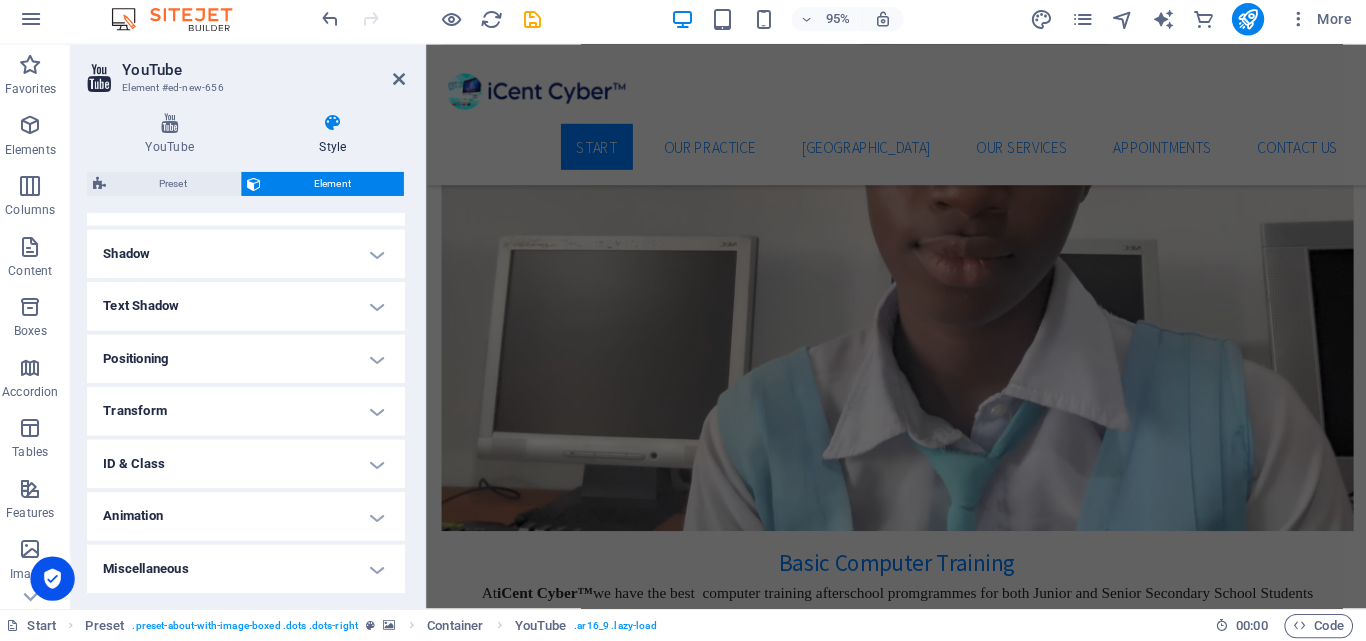 click on "Miscellaneous" at bounding box center (253, 569) 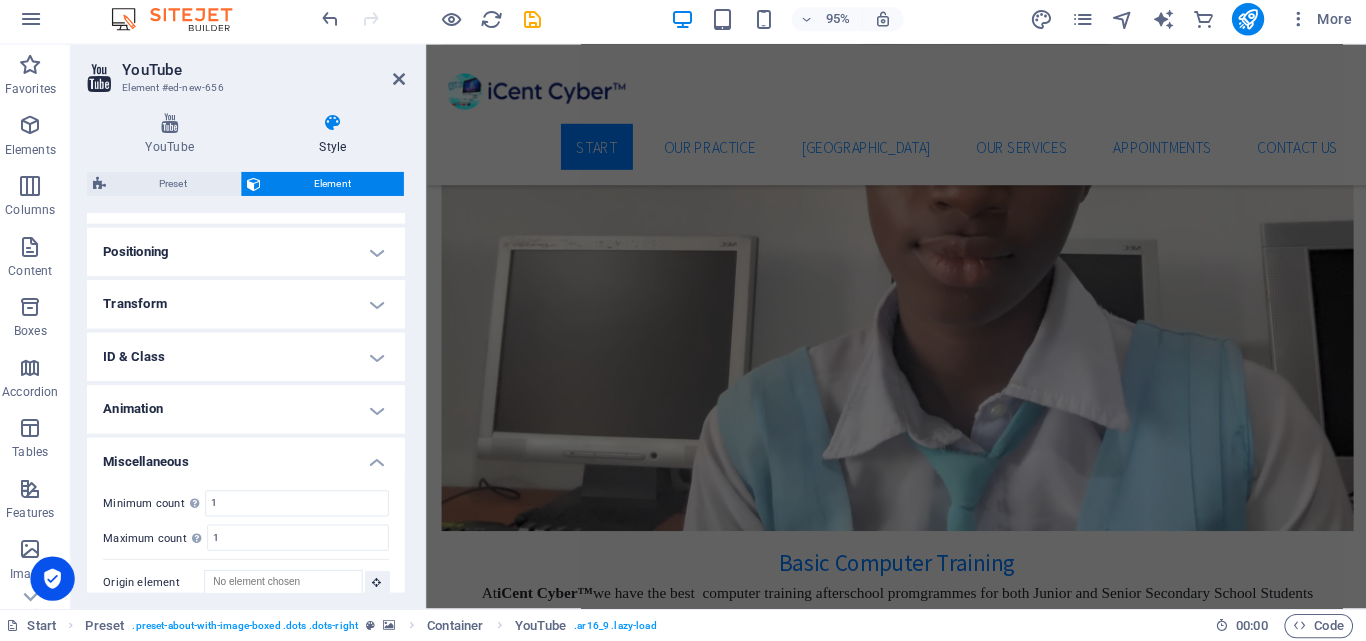 scroll, scrollTop: 478, scrollLeft: 0, axis: vertical 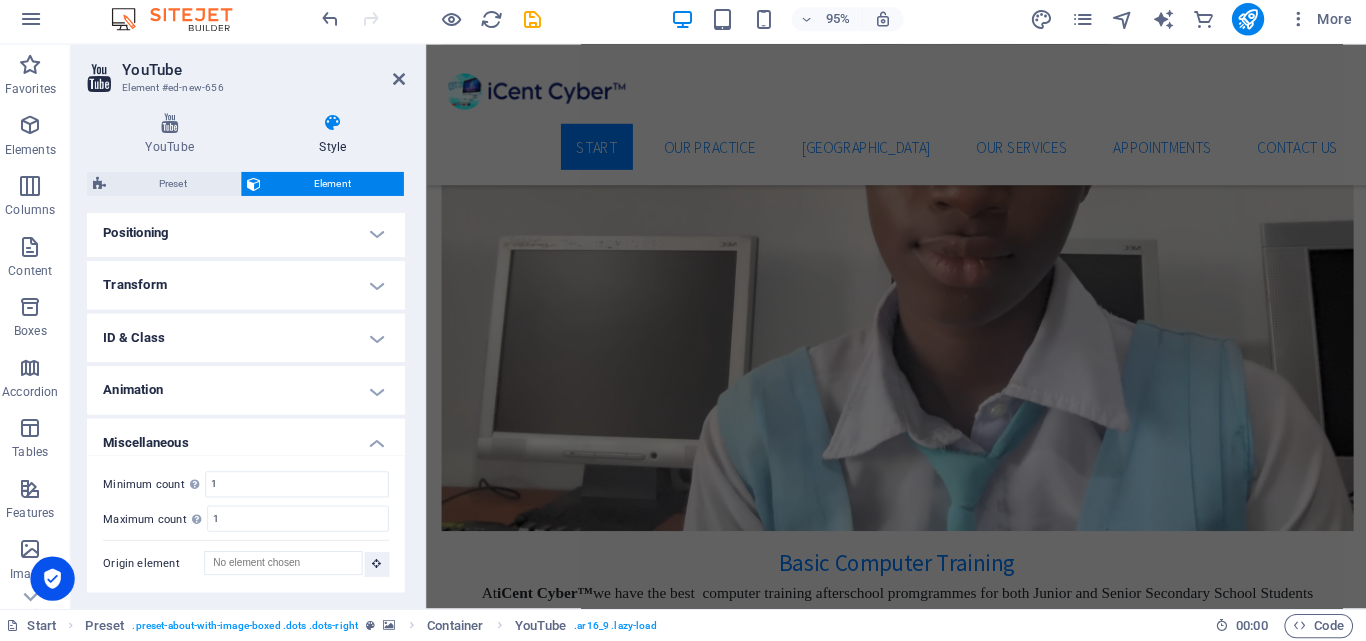 click on "Miscellaneous" at bounding box center [253, 439] 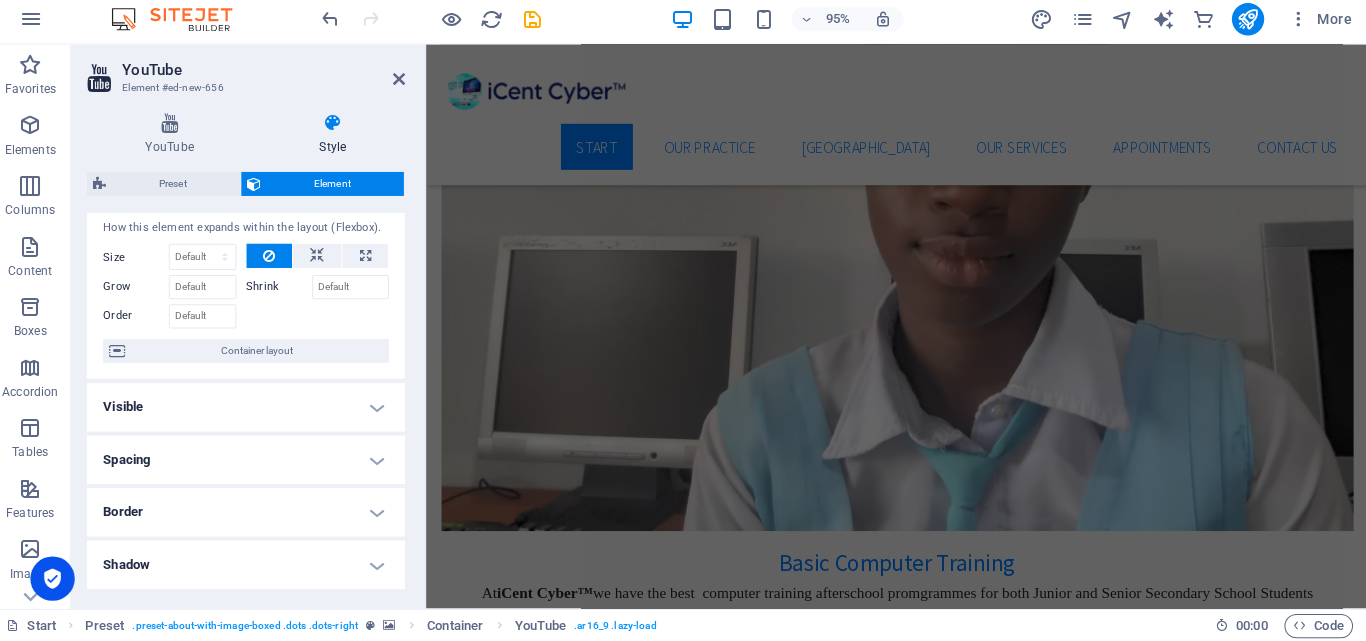 scroll, scrollTop: 0, scrollLeft: 0, axis: both 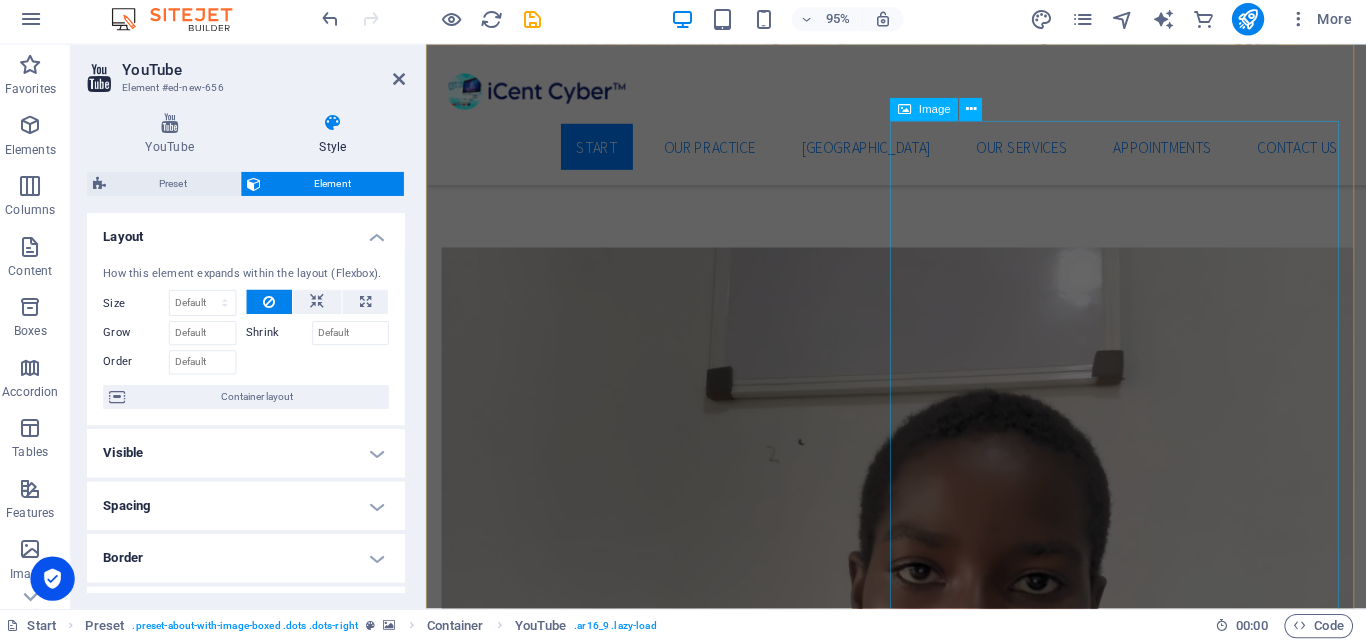 click at bounding box center (584, 5796) 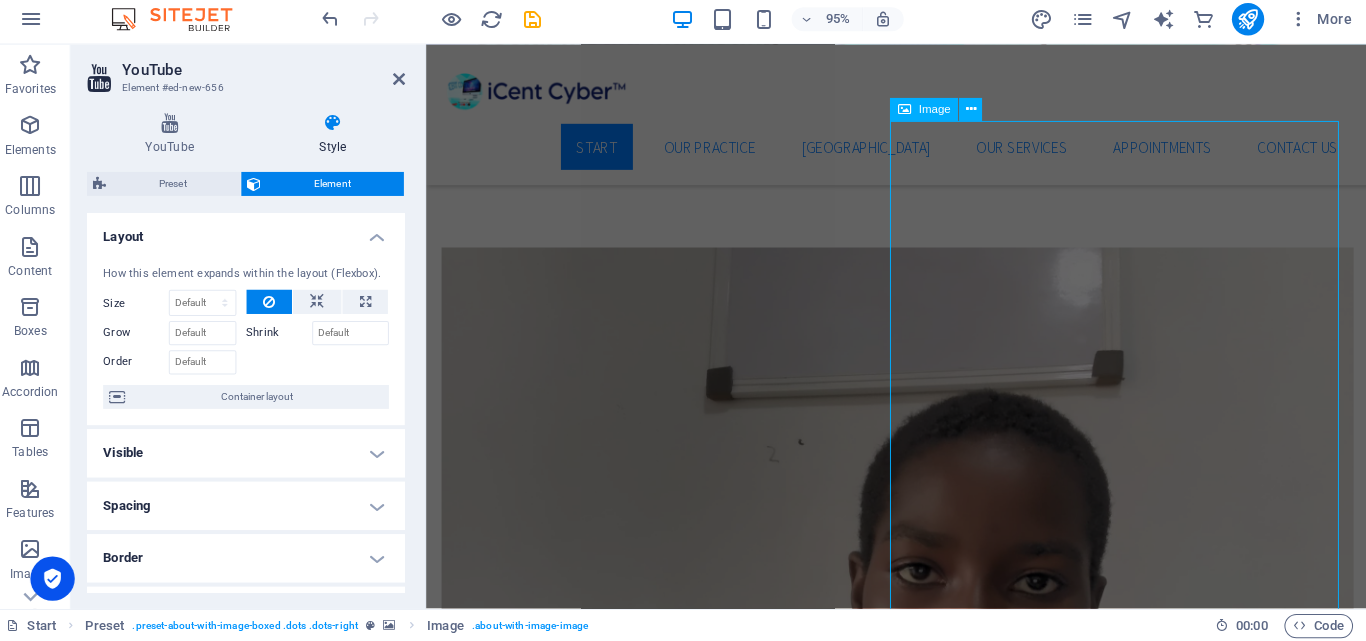 scroll, scrollTop: 1995, scrollLeft: 0, axis: vertical 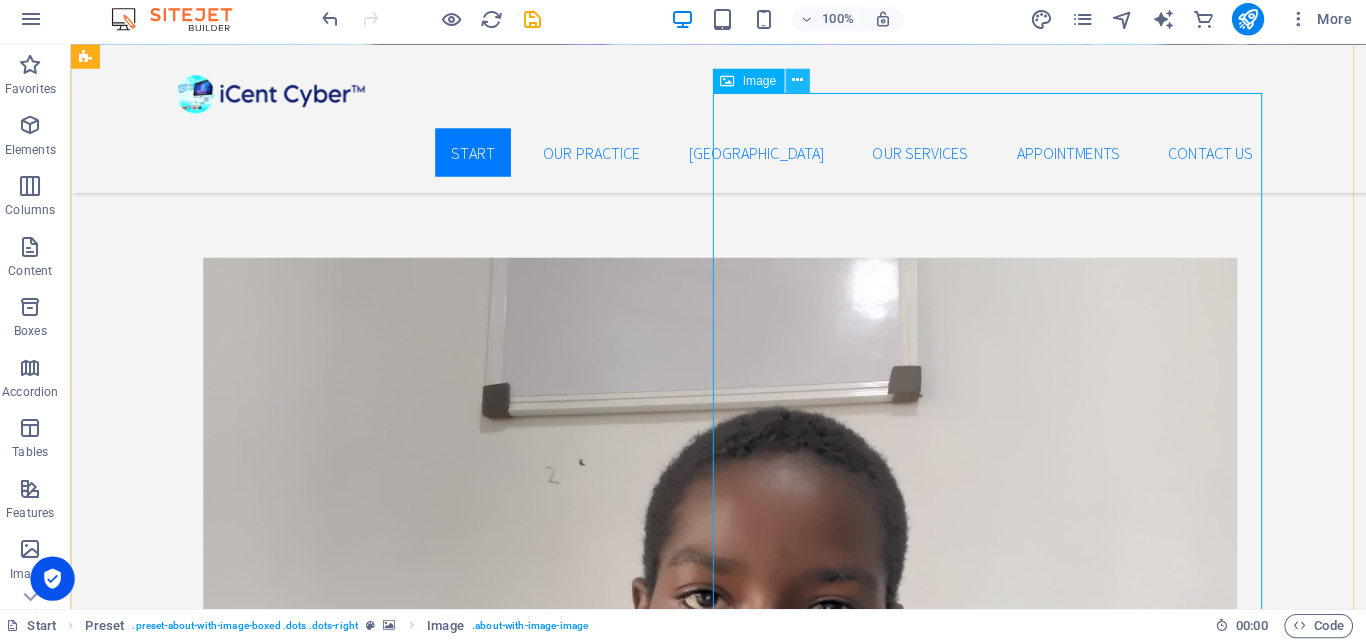 click at bounding box center [800, 86] 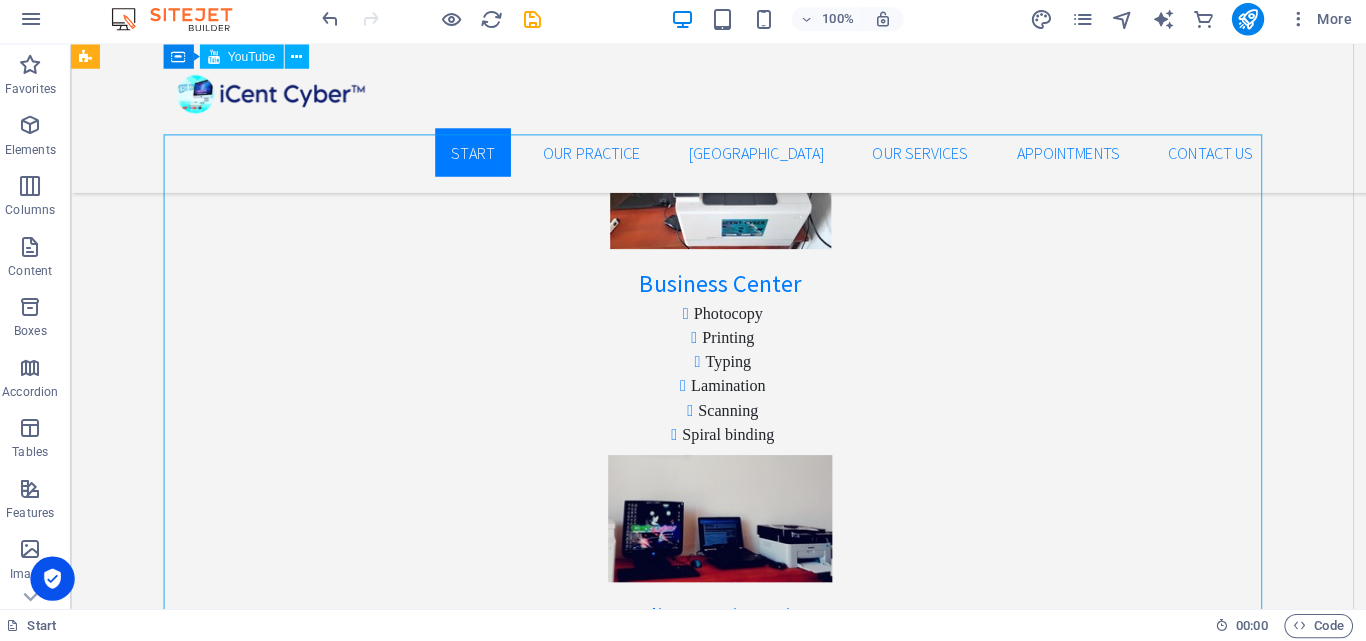 scroll, scrollTop: 2985, scrollLeft: 0, axis: vertical 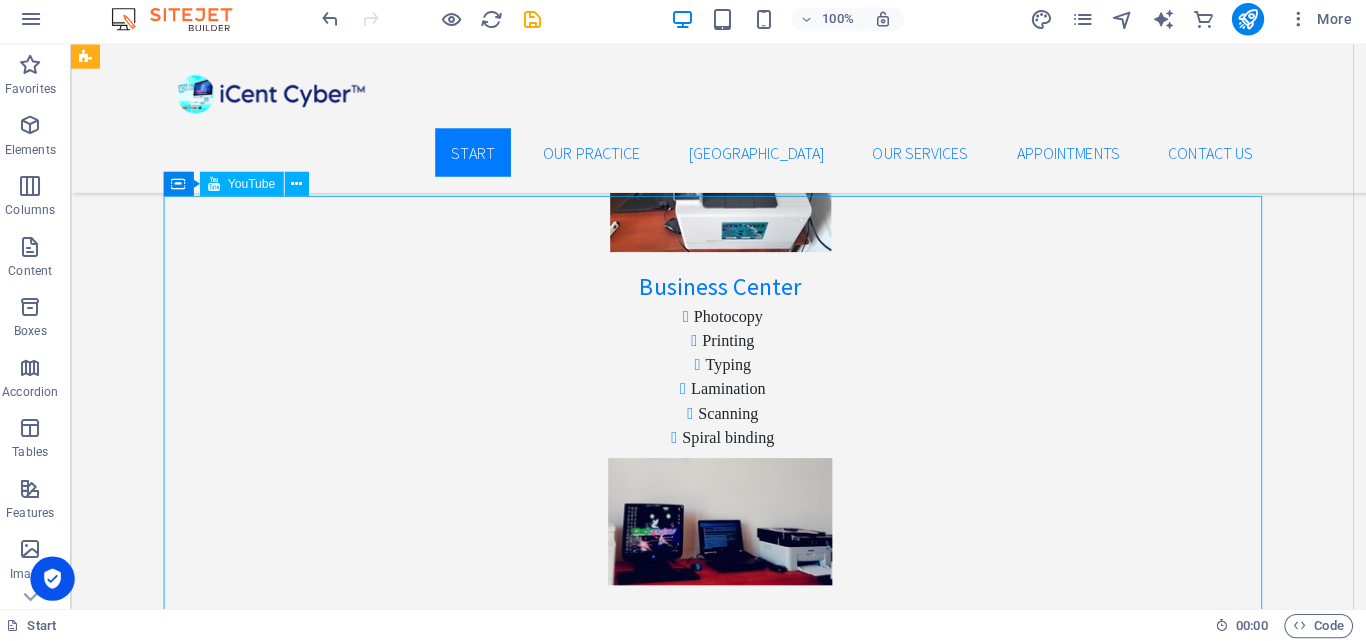 click at bounding box center (630, 5598) 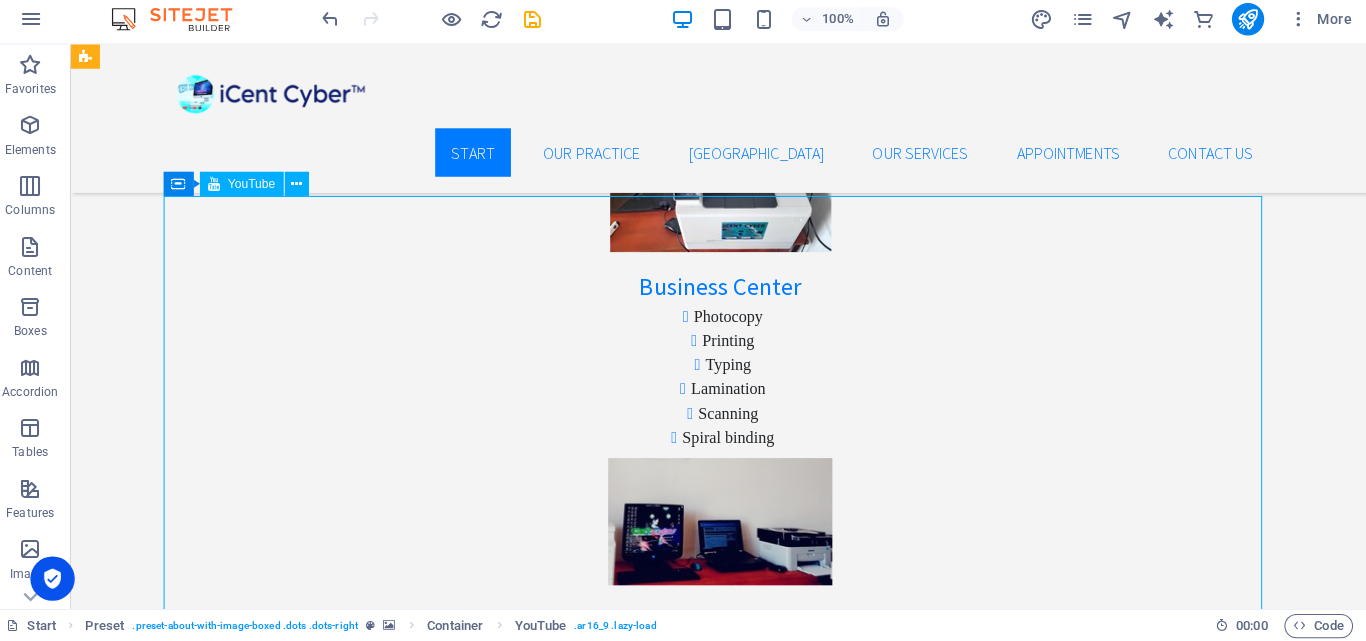 click at bounding box center (630, 5598) 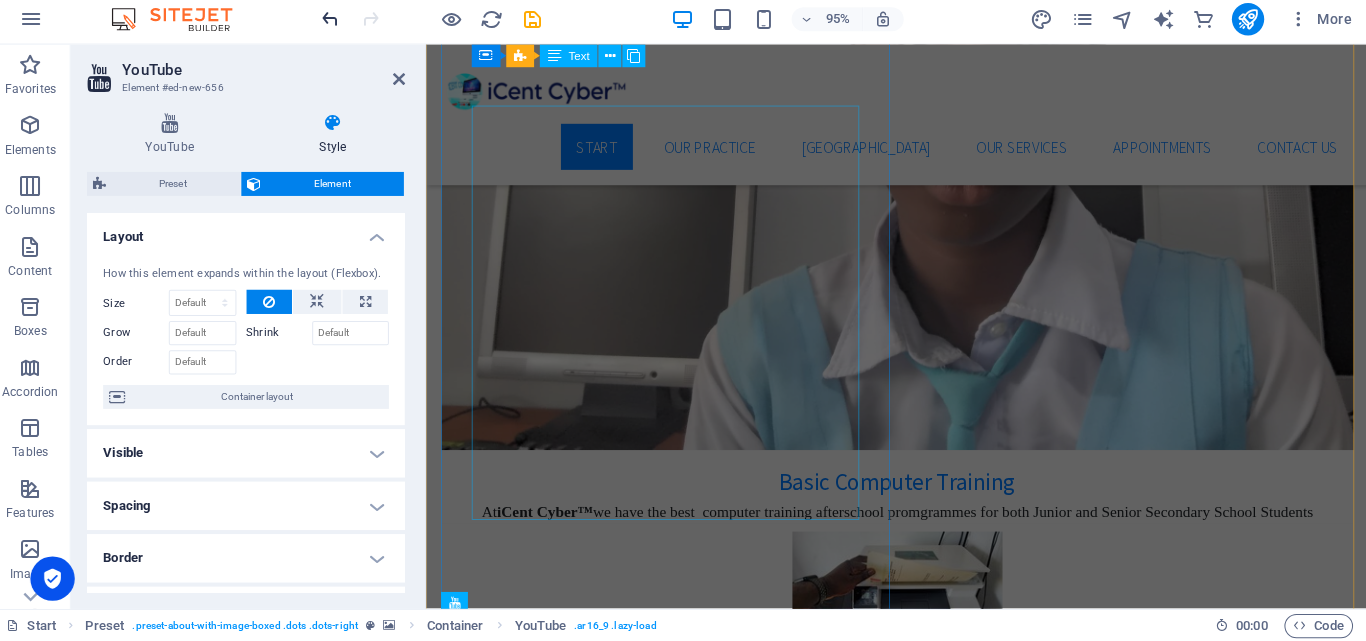 scroll, scrollTop: 2408, scrollLeft: 0, axis: vertical 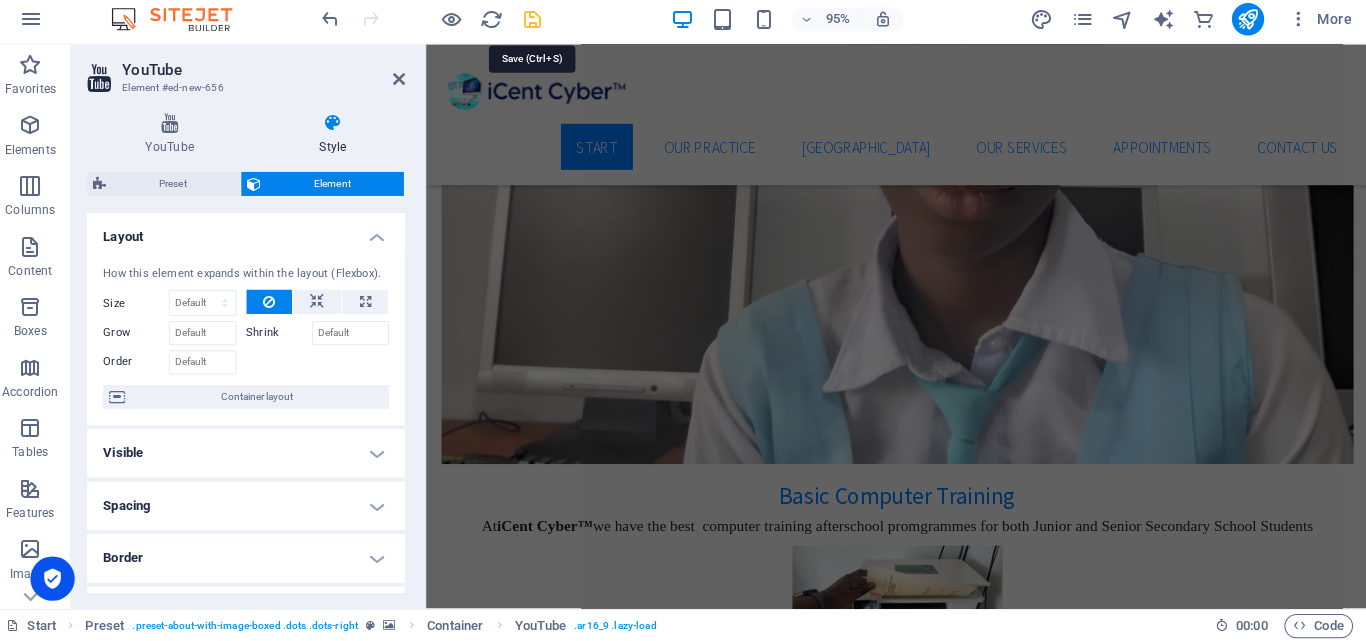 click at bounding box center [537, 25] 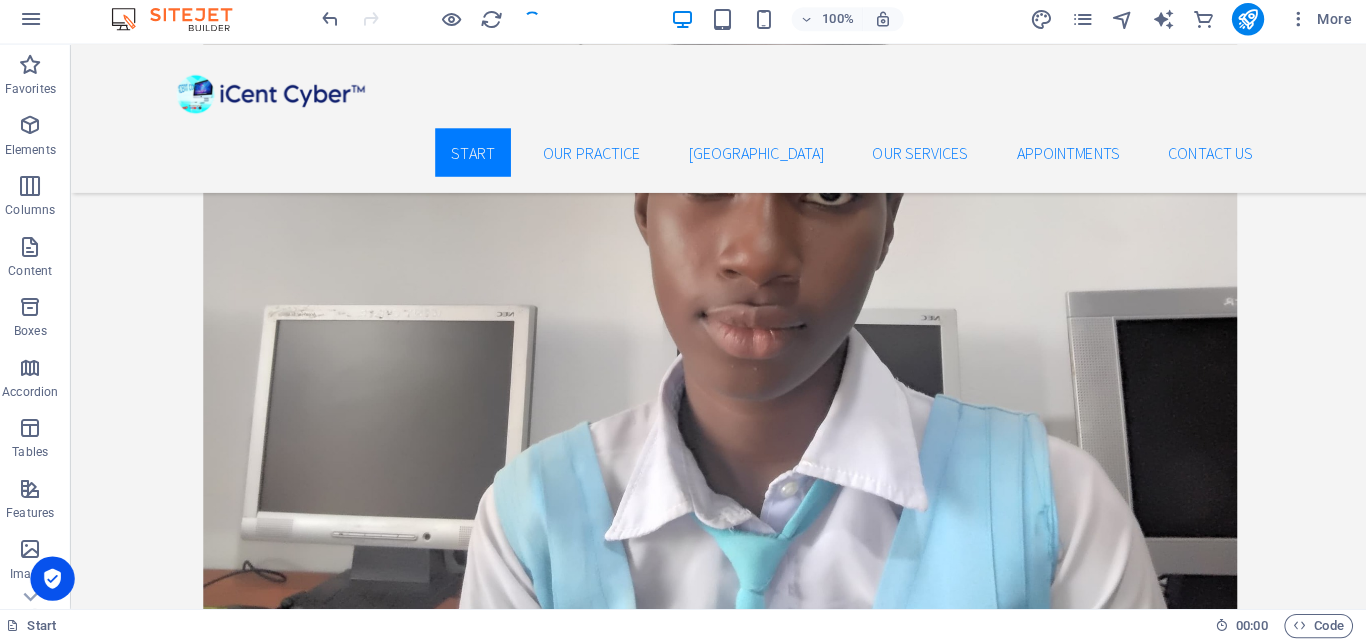 scroll, scrollTop: 3162, scrollLeft: 0, axis: vertical 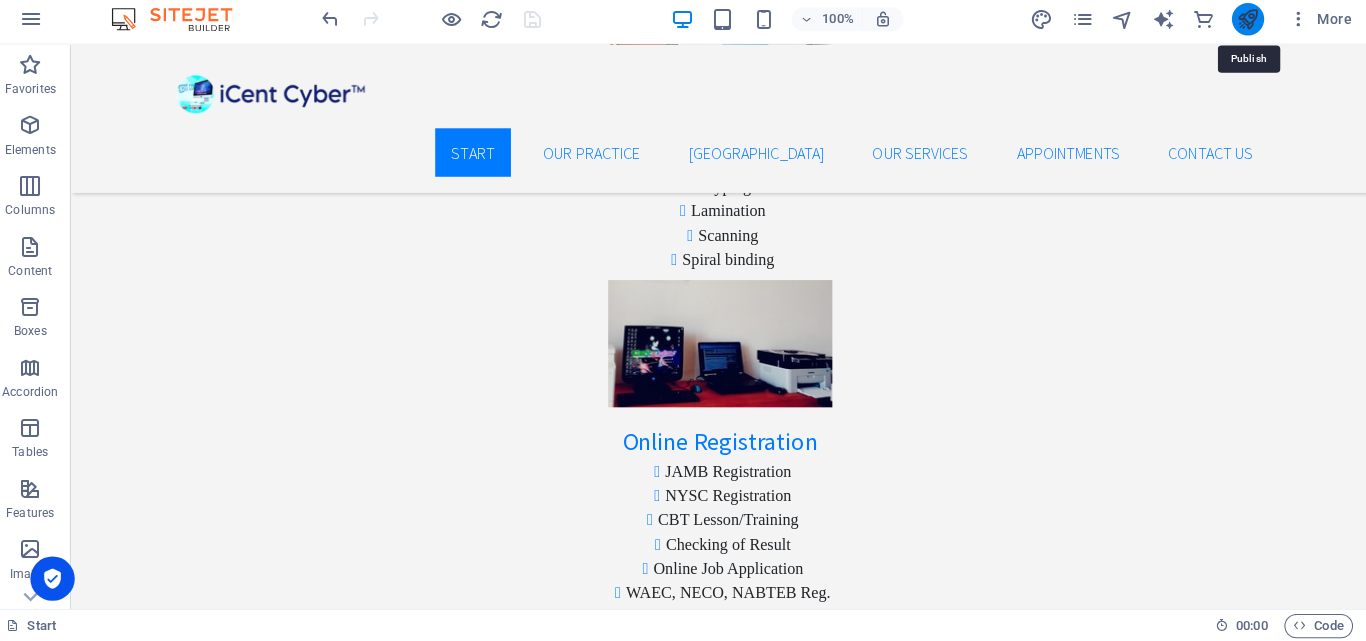 click at bounding box center [1245, 25] 